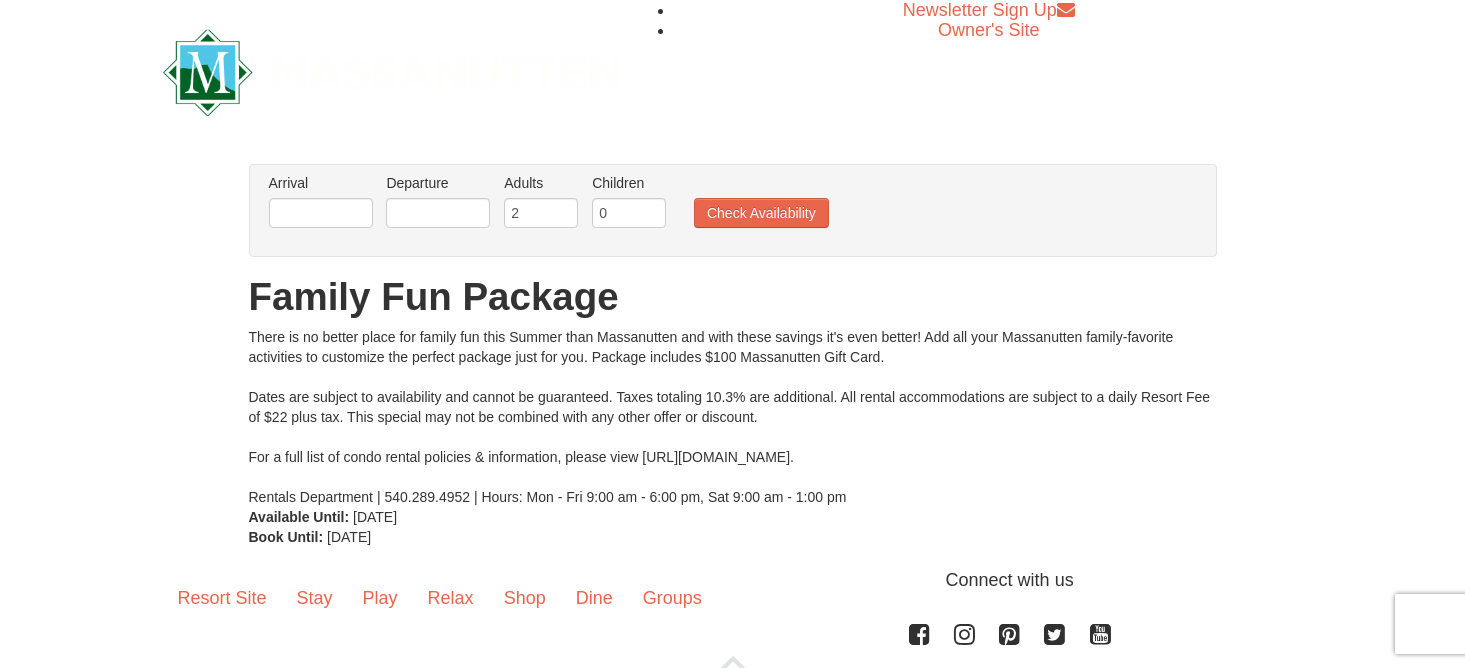 scroll, scrollTop: 0, scrollLeft: 0, axis: both 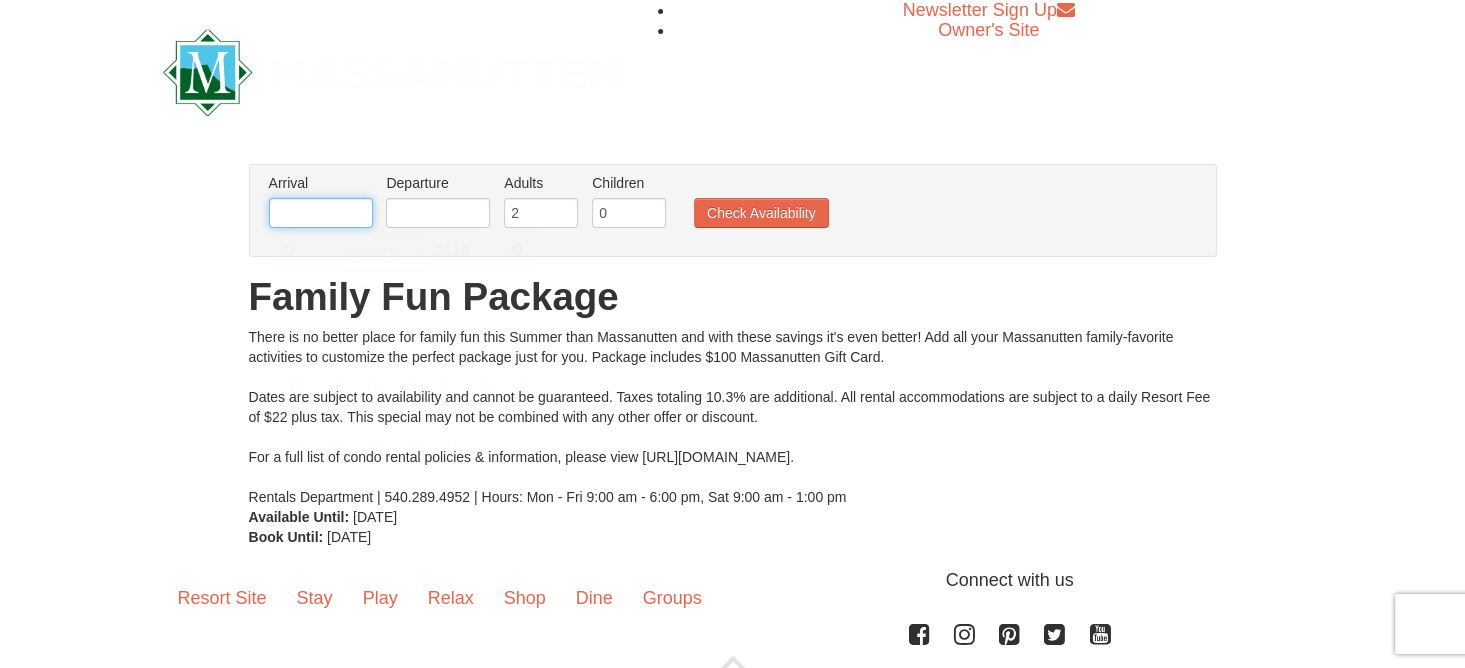 click at bounding box center [321, 213] 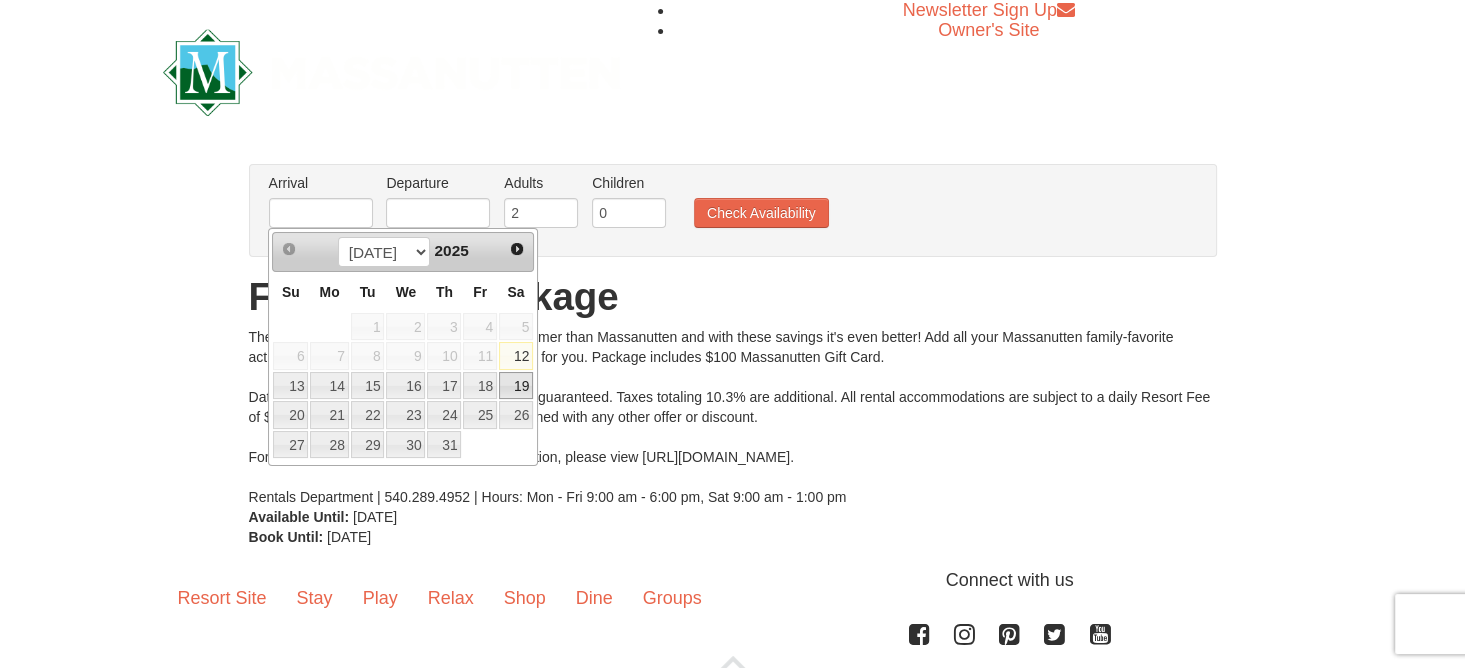 click on "19" at bounding box center (516, 386) 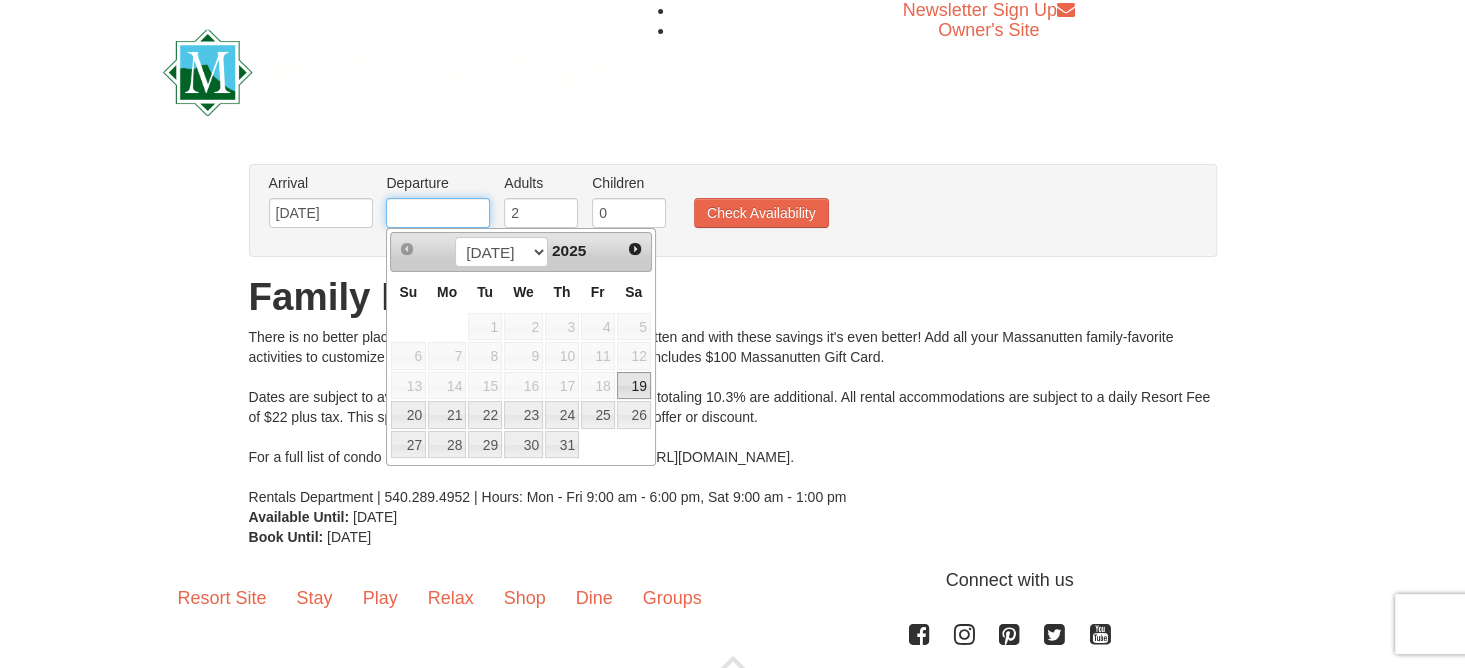 click at bounding box center [438, 213] 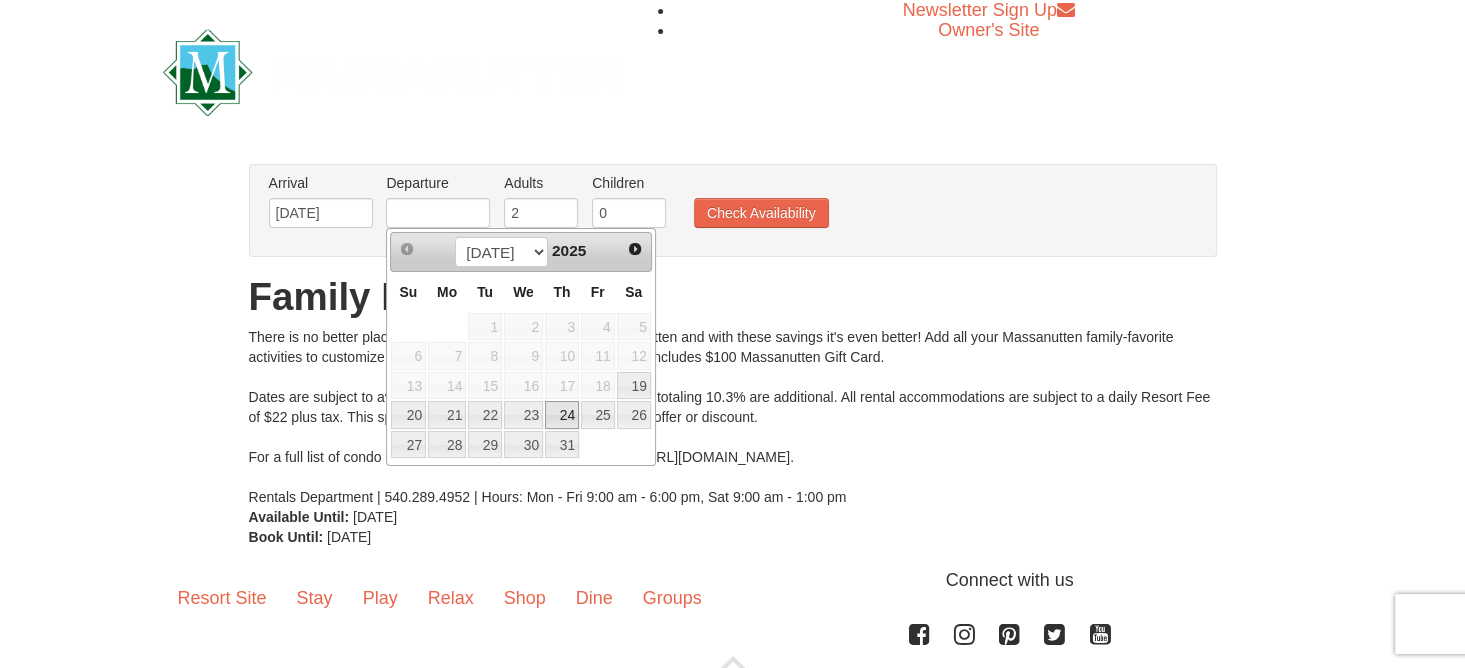 click on "24" at bounding box center [562, 415] 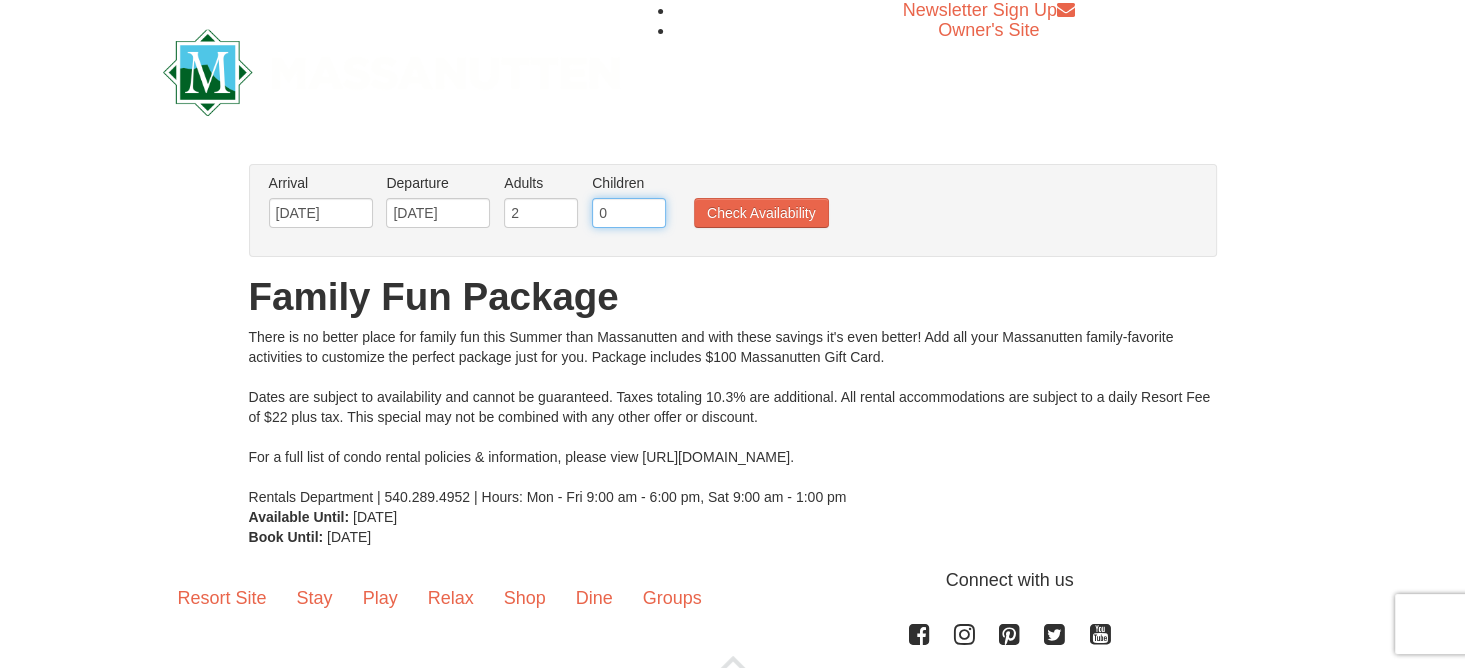 click on "0" at bounding box center (629, 213) 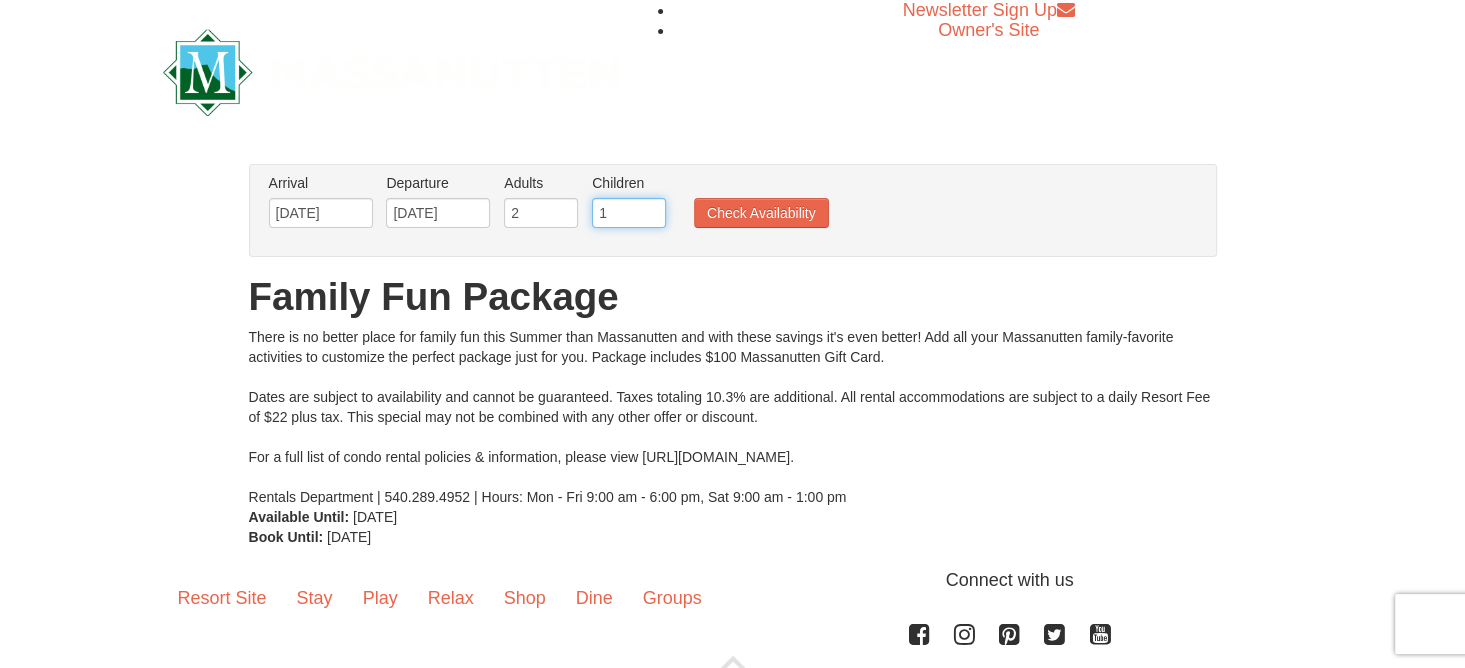 click on "1" at bounding box center (629, 213) 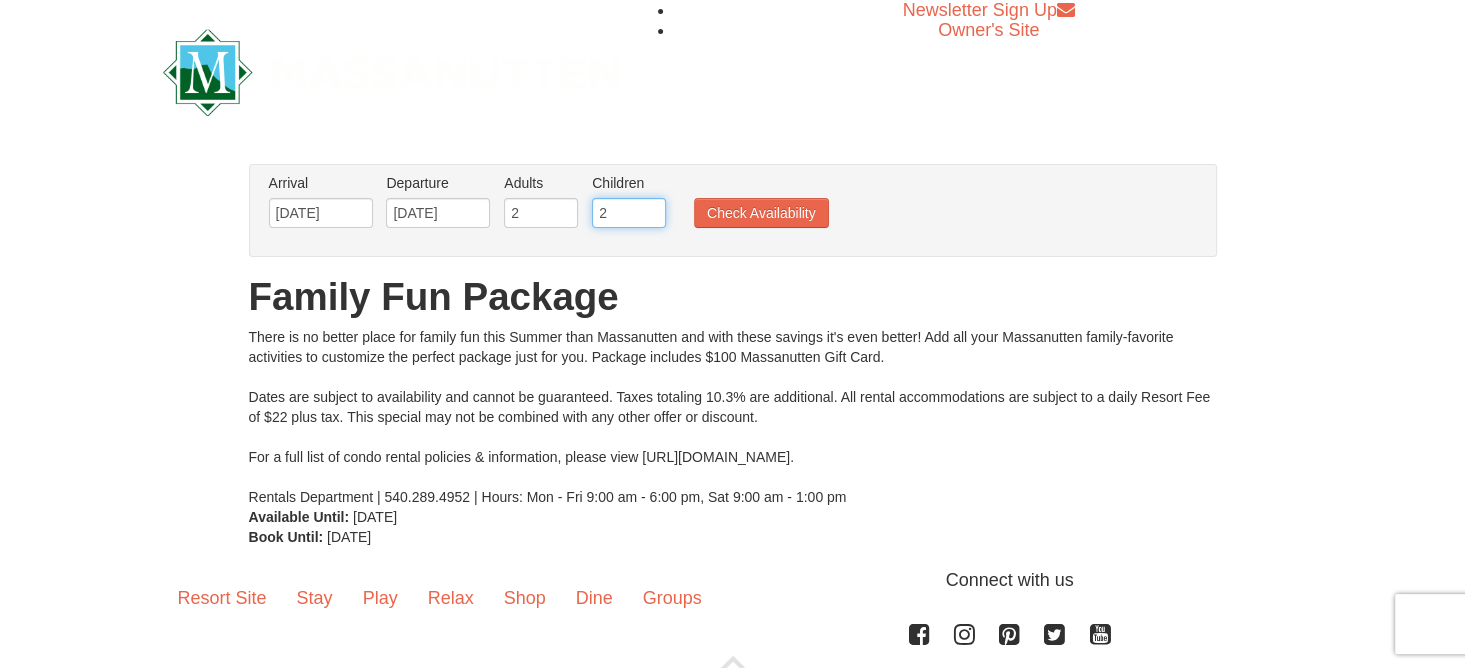 click on "2" at bounding box center (629, 213) 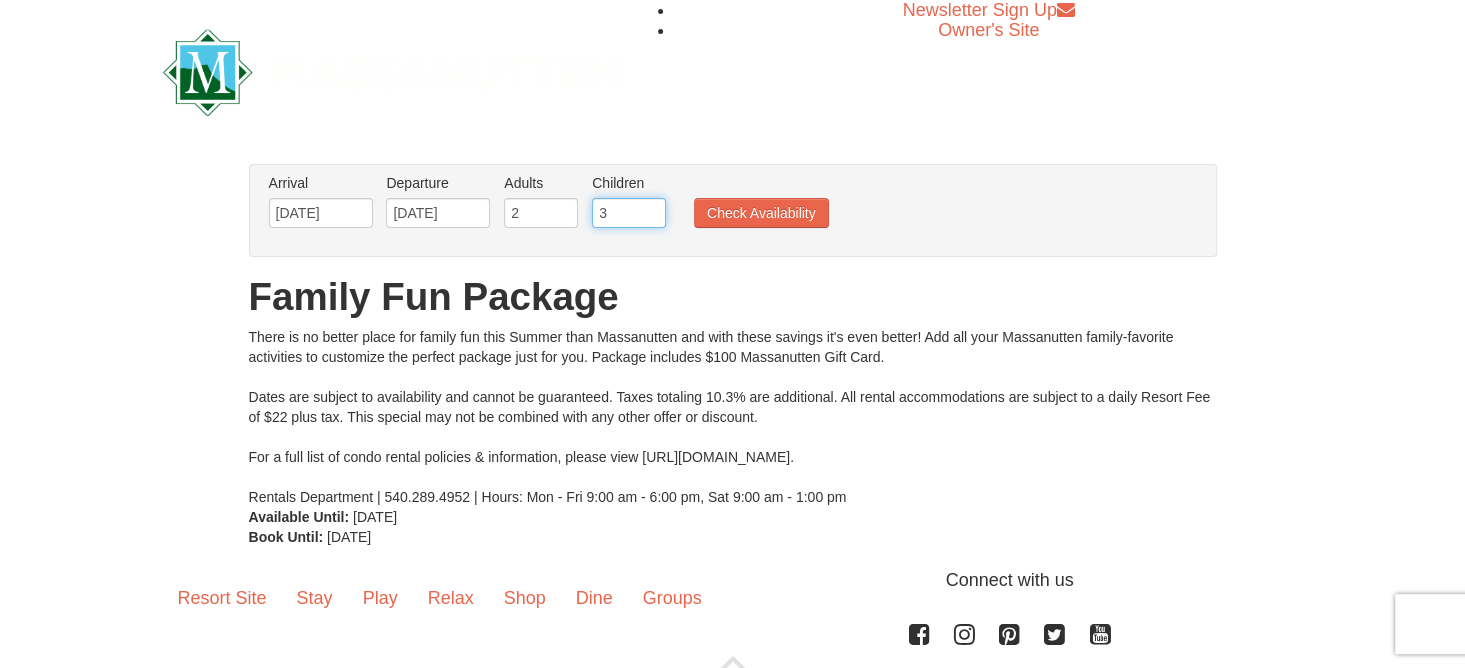 click on "3" at bounding box center (629, 213) 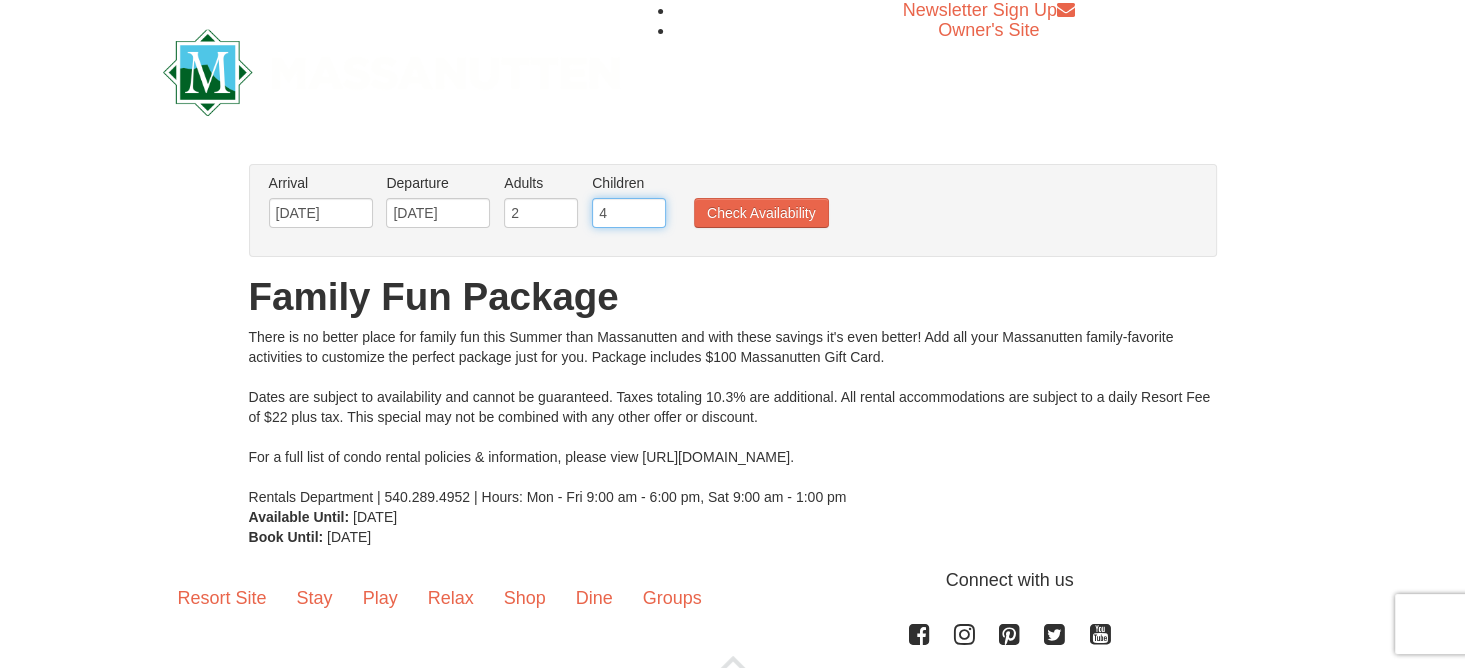 type on "4" 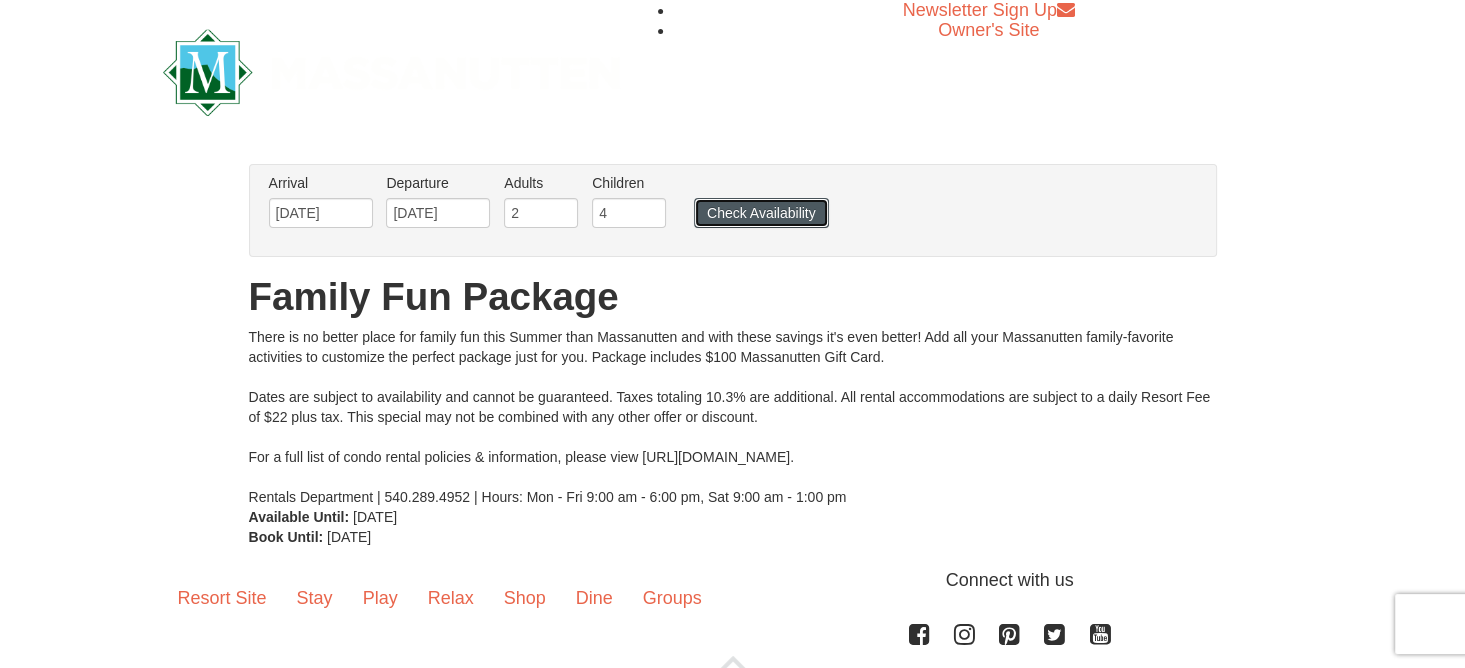 click on "Check Availability" at bounding box center [761, 213] 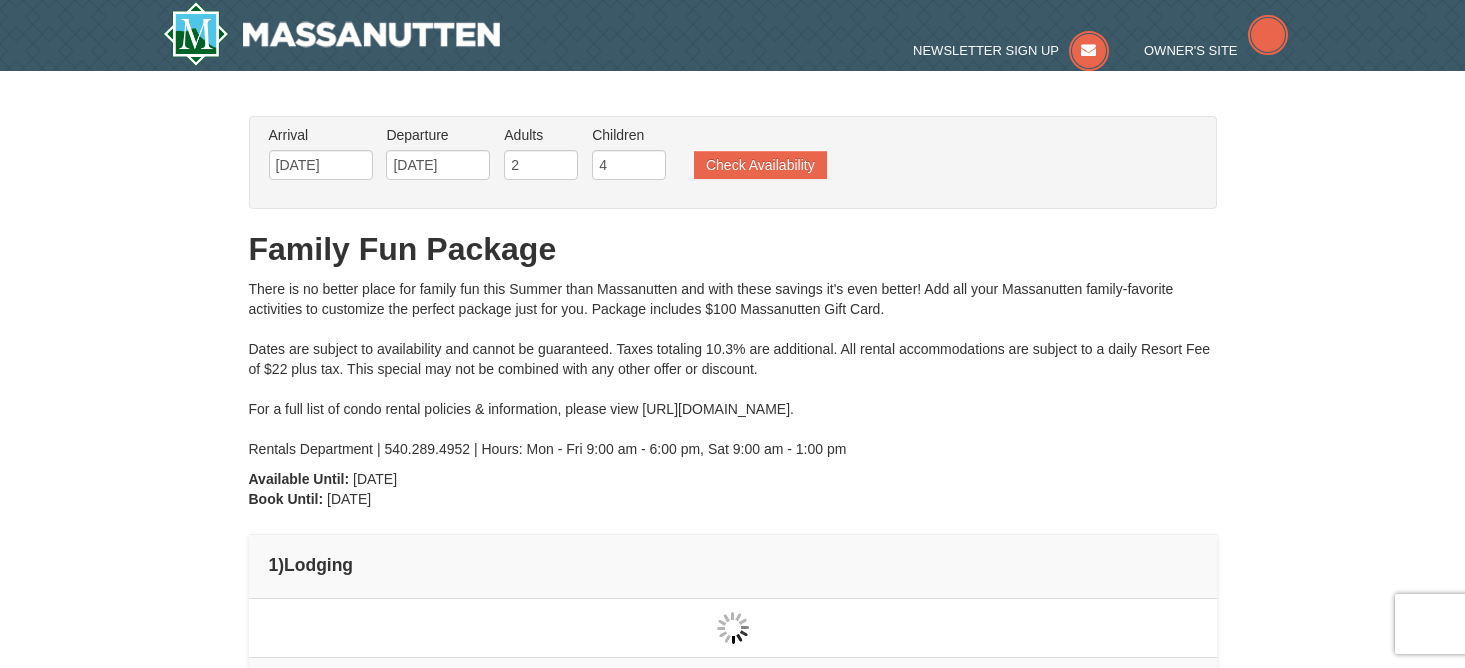 type on "[DATE]" 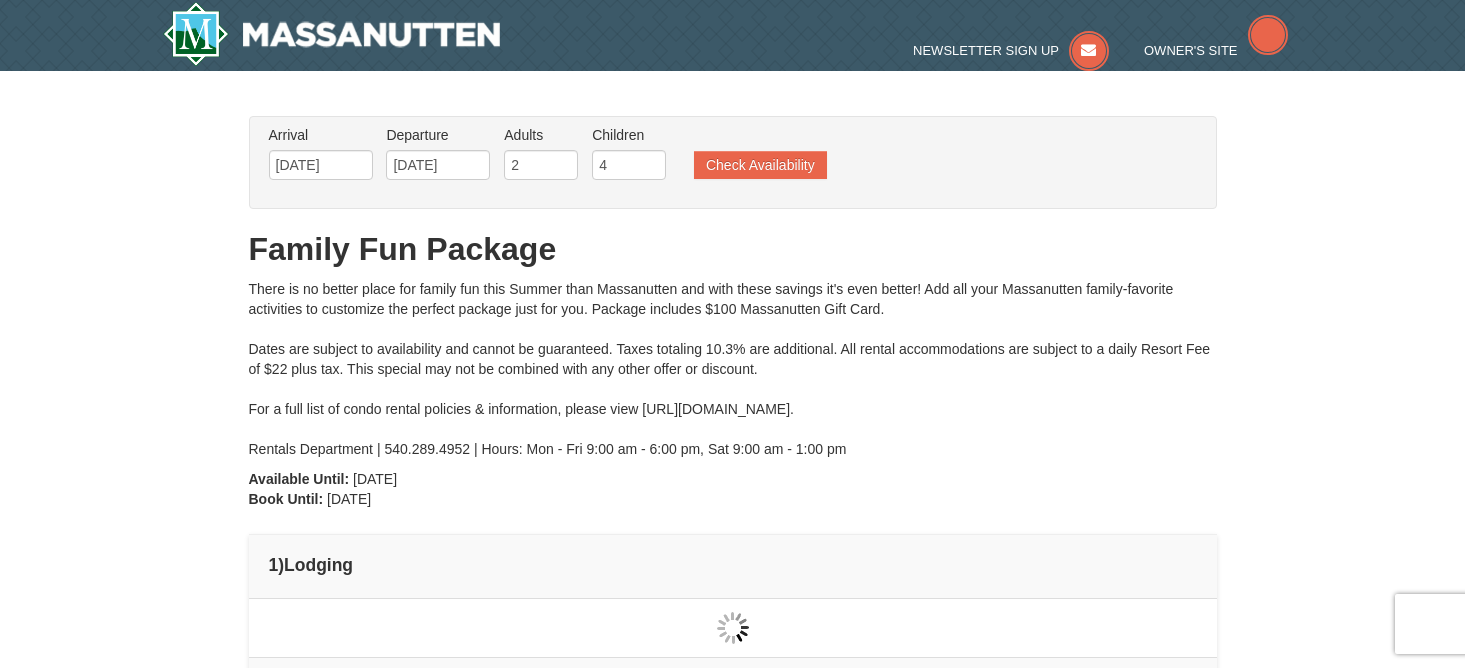 scroll, scrollTop: 77, scrollLeft: 0, axis: vertical 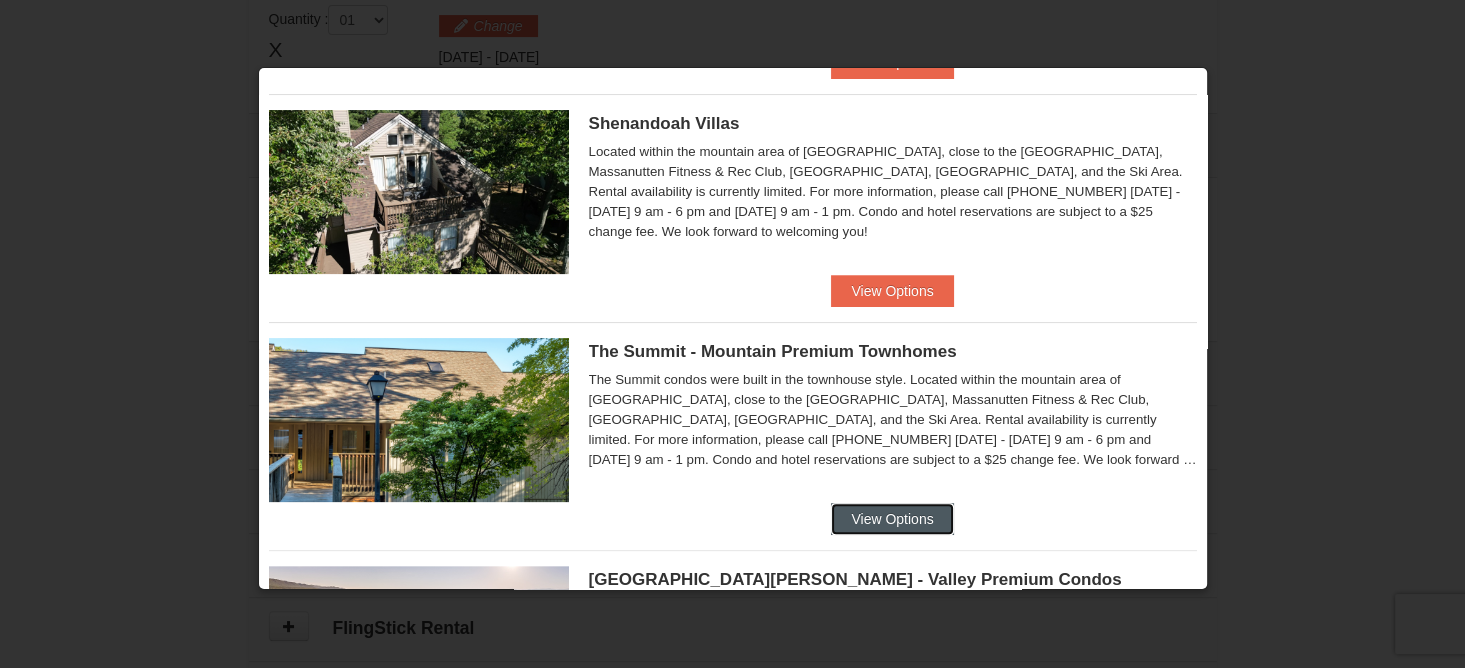 click on "View Options" at bounding box center [892, 519] 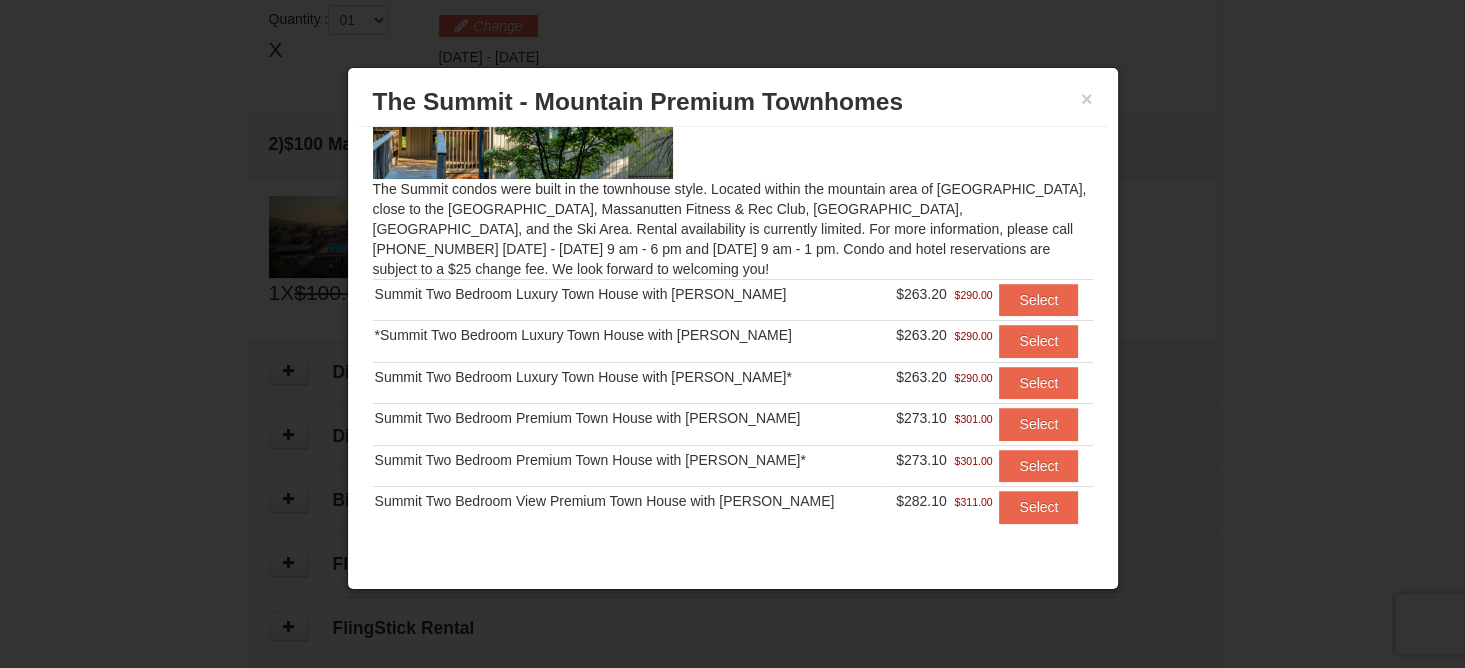 scroll, scrollTop: 128, scrollLeft: 0, axis: vertical 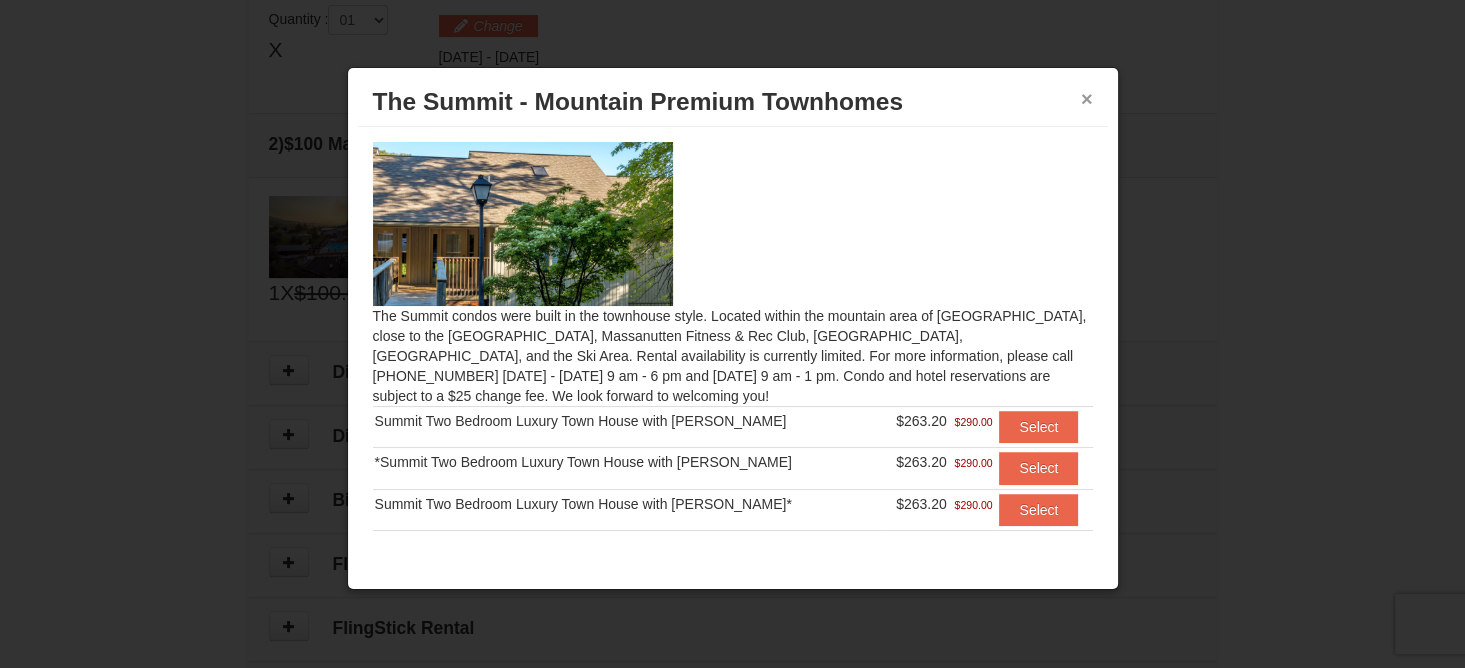 click on "×" at bounding box center (1087, 99) 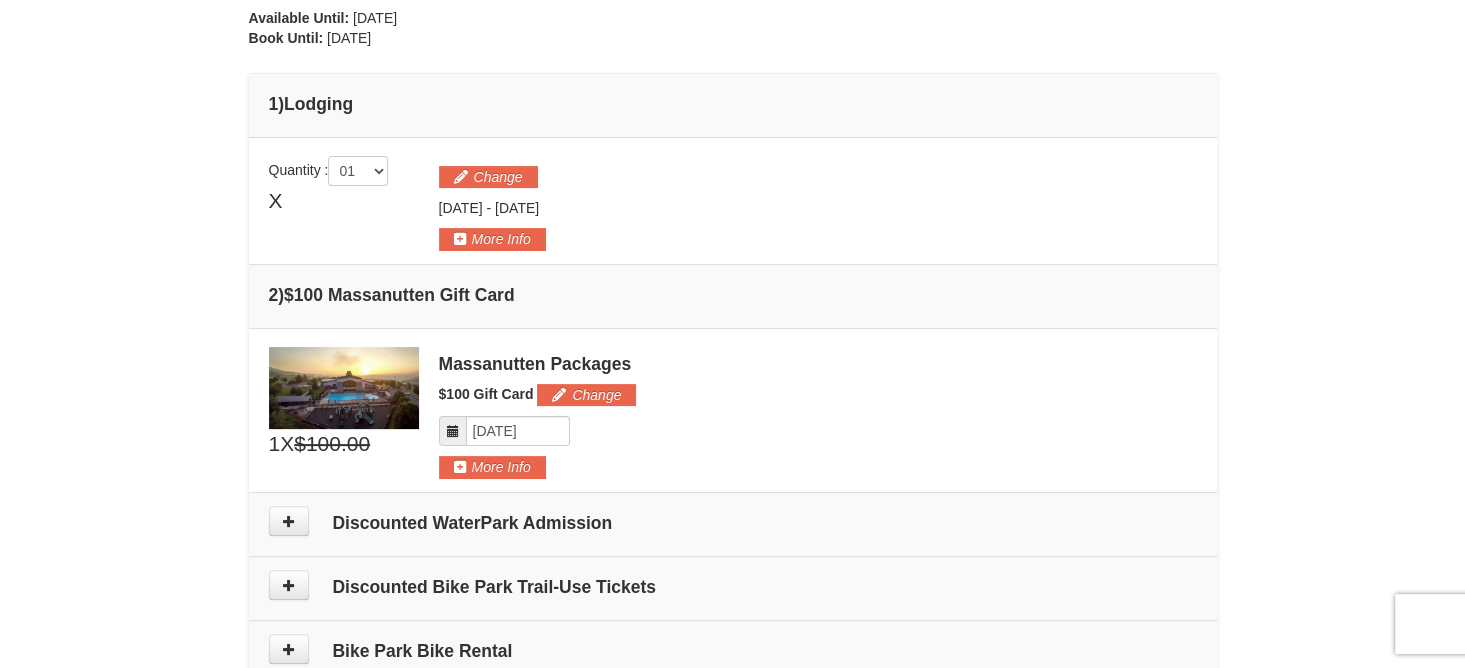 scroll, scrollTop: 0, scrollLeft: 0, axis: both 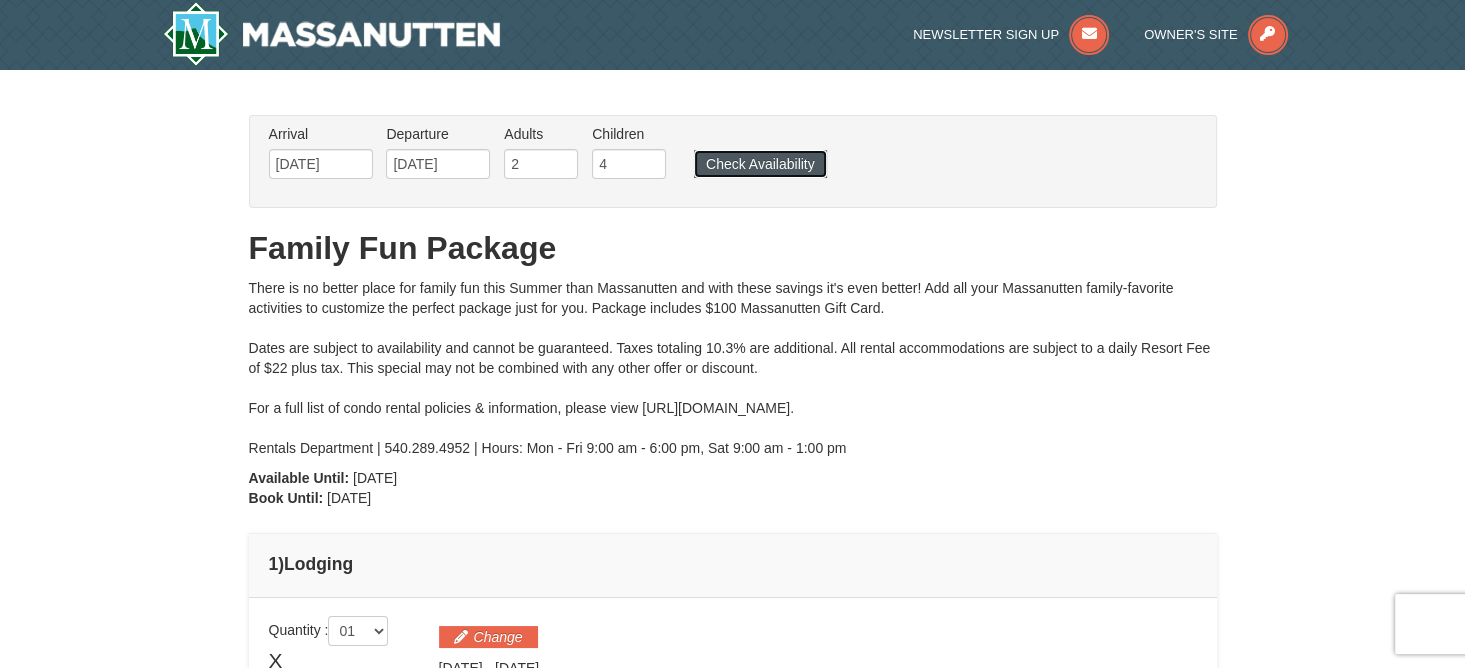 click on "Check Availability" at bounding box center [760, 164] 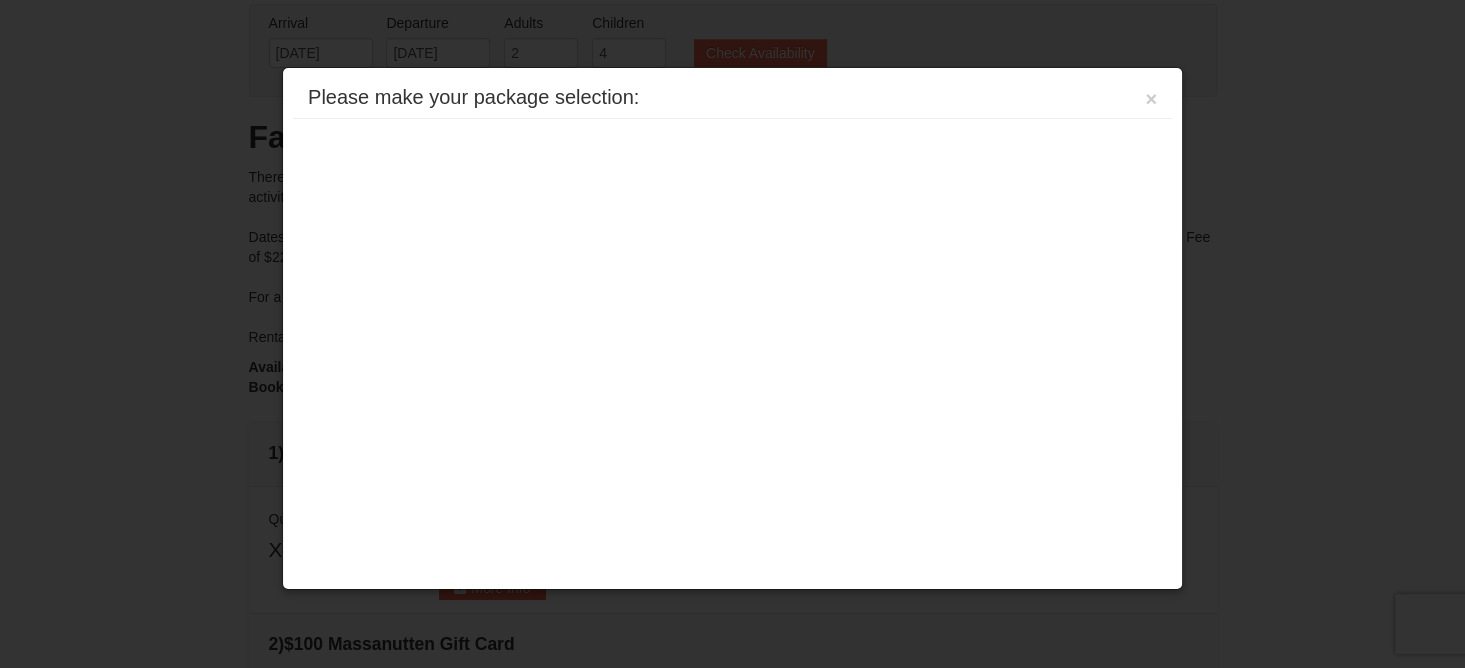 scroll, scrollTop: 404, scrollLeft: 0, axis: vertical 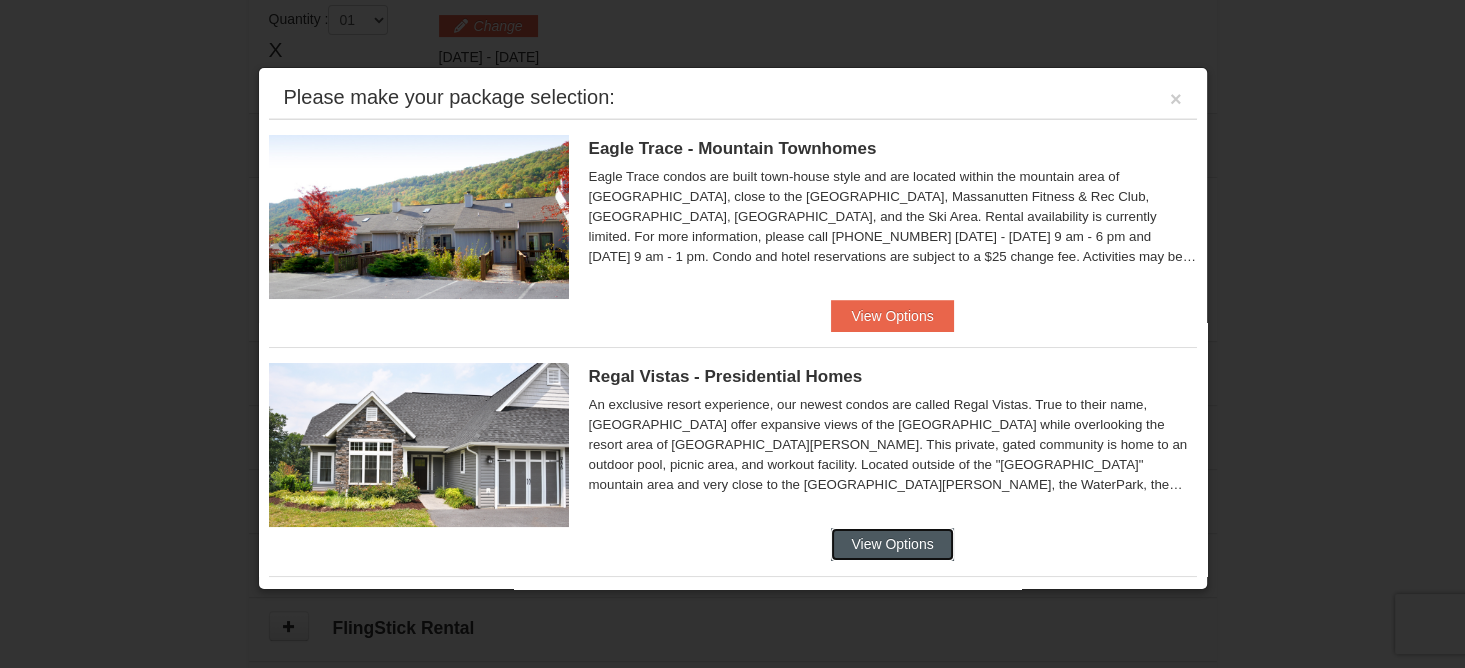 click on "View Options" at bounding box center (892, 544) 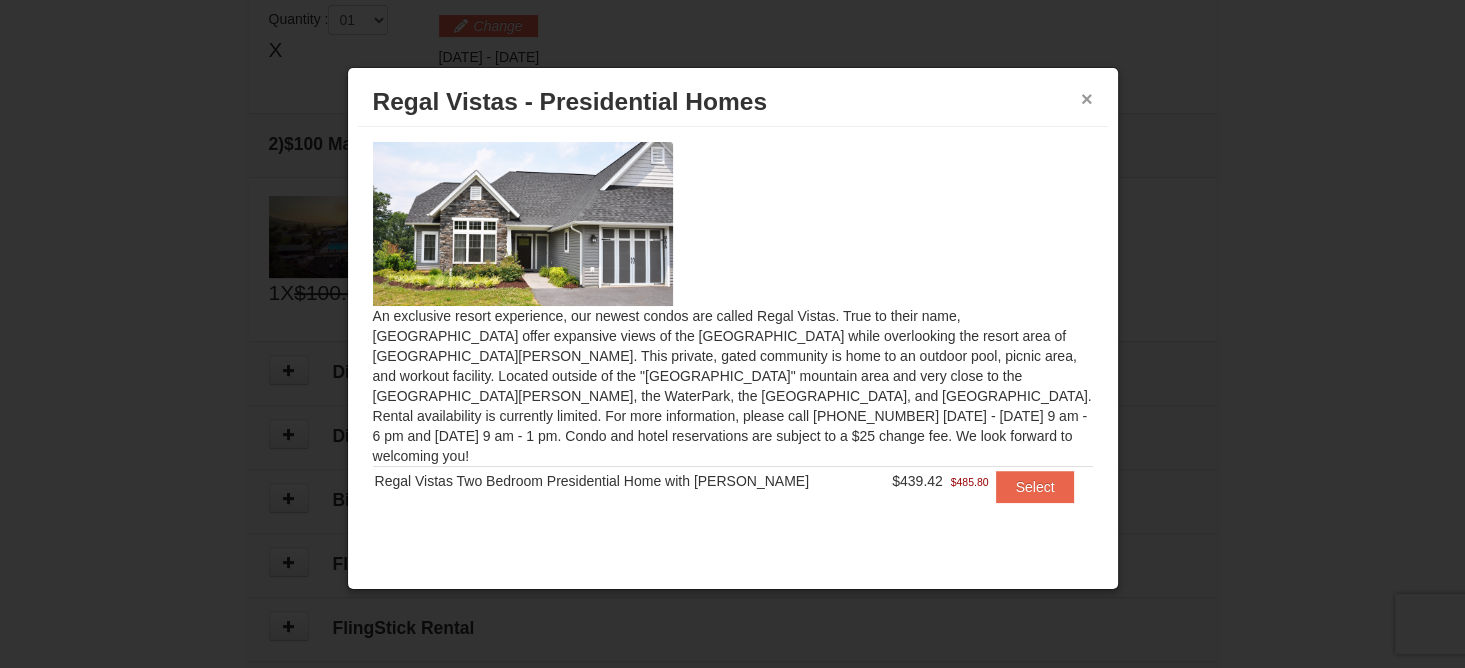 click on "×" at bounding box center (1087, 99) 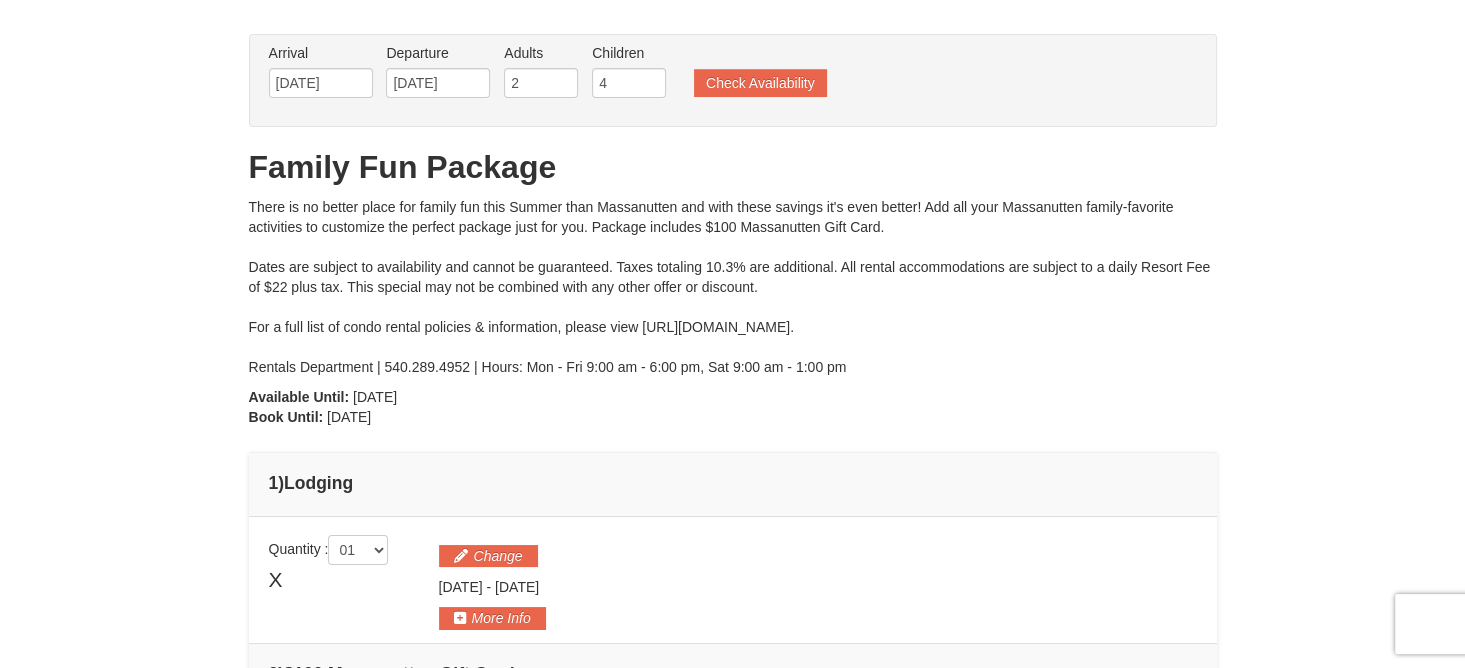 scroll, scrollTop: 0, scrollLeft: 0, axis: both 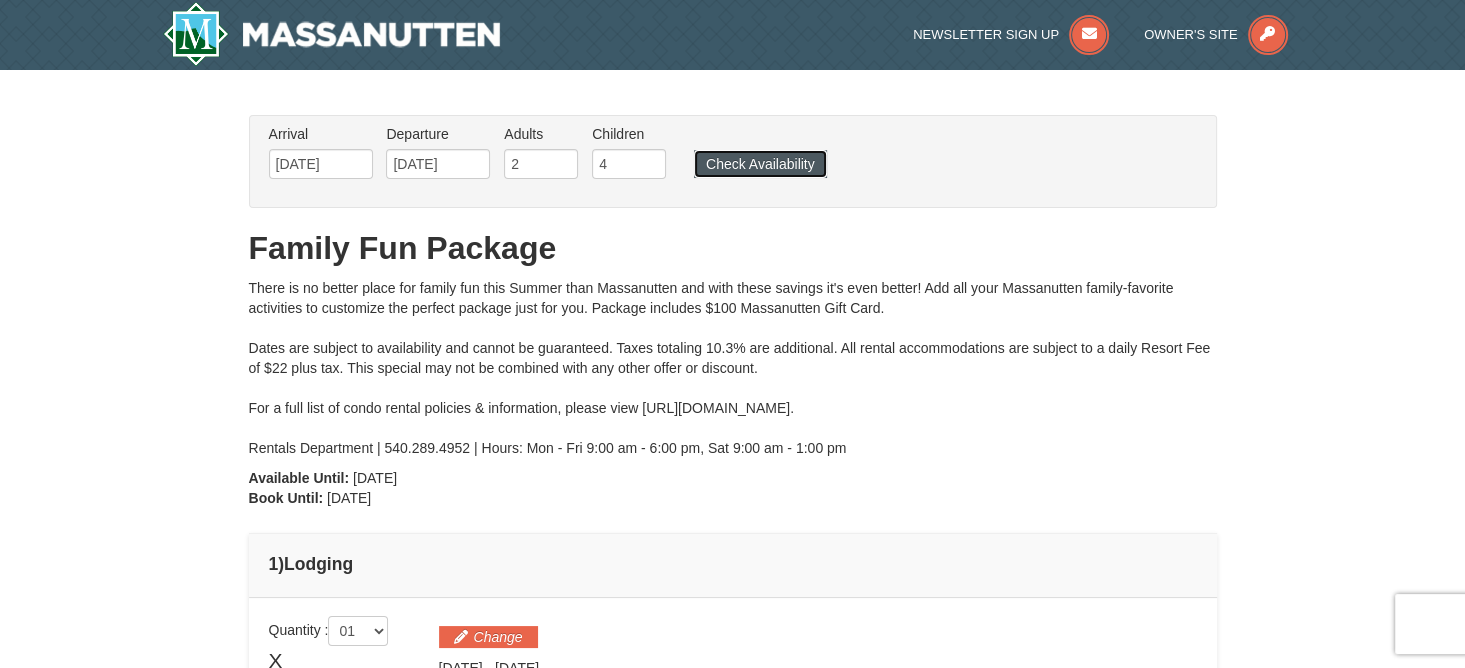 click on "Check Availability" at bounding box center [760, 164] 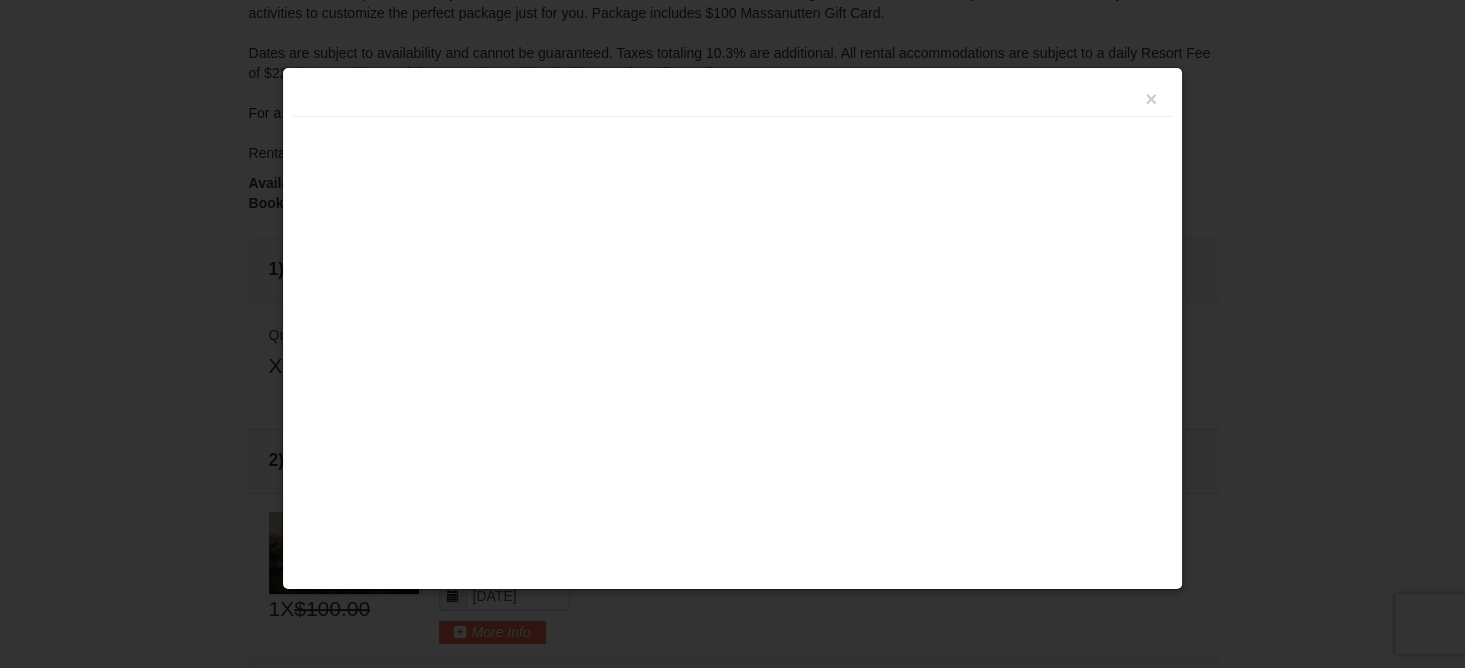 scroll, scrollTop: 0, scrollLeft: 0, axis: both 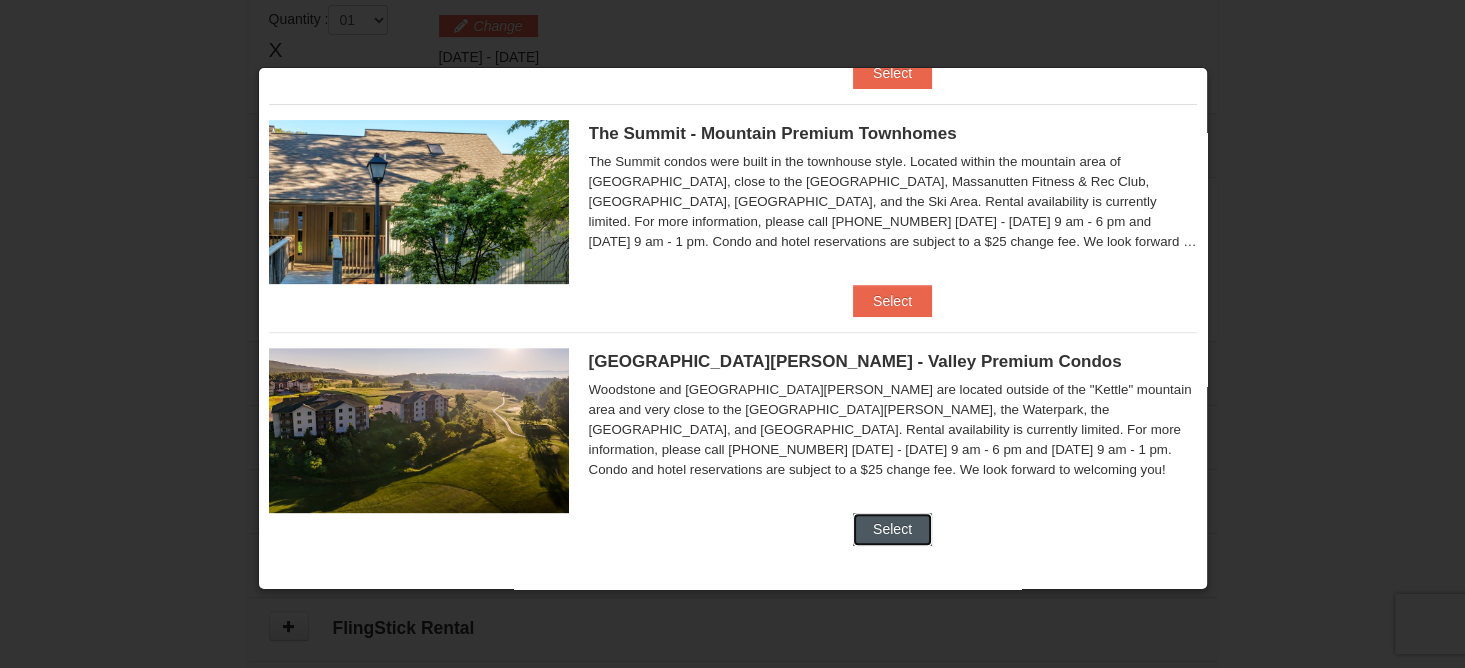 click on "Select" at bounding box center (892, 529) 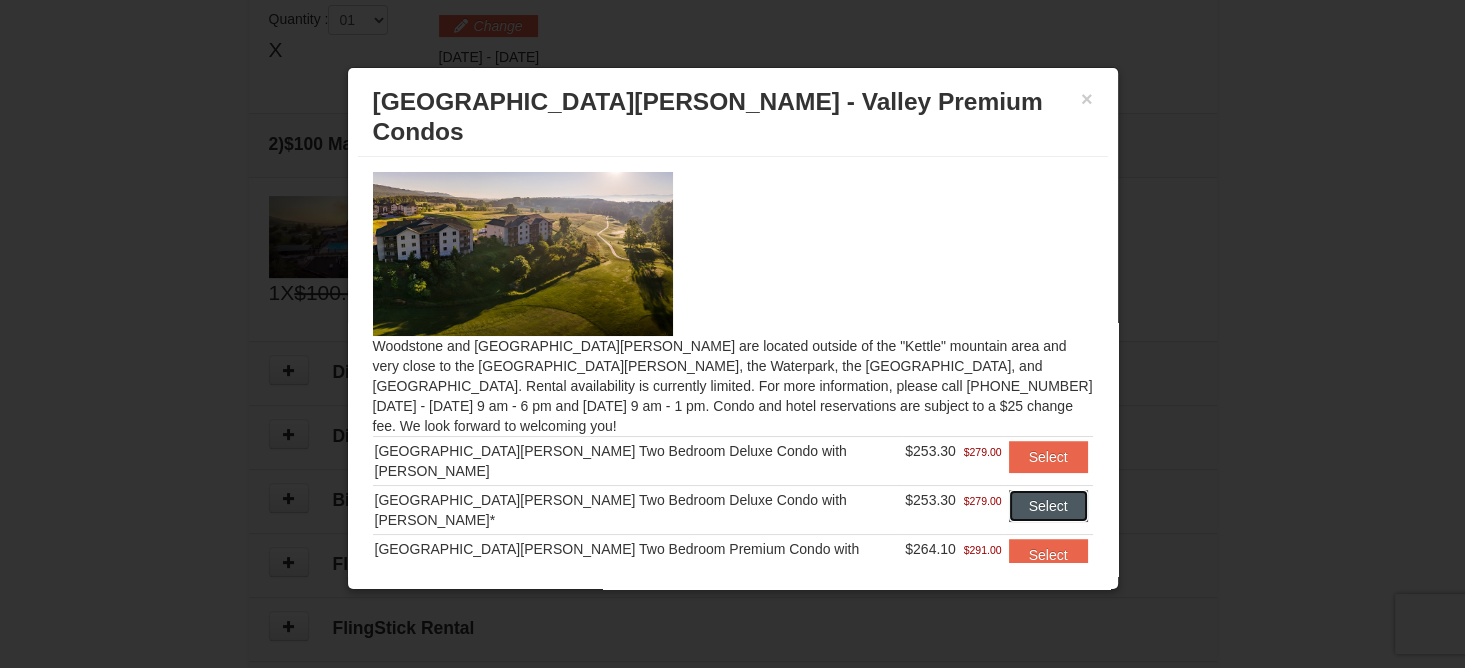 click on "Select" at bounding box center [1048, 506] 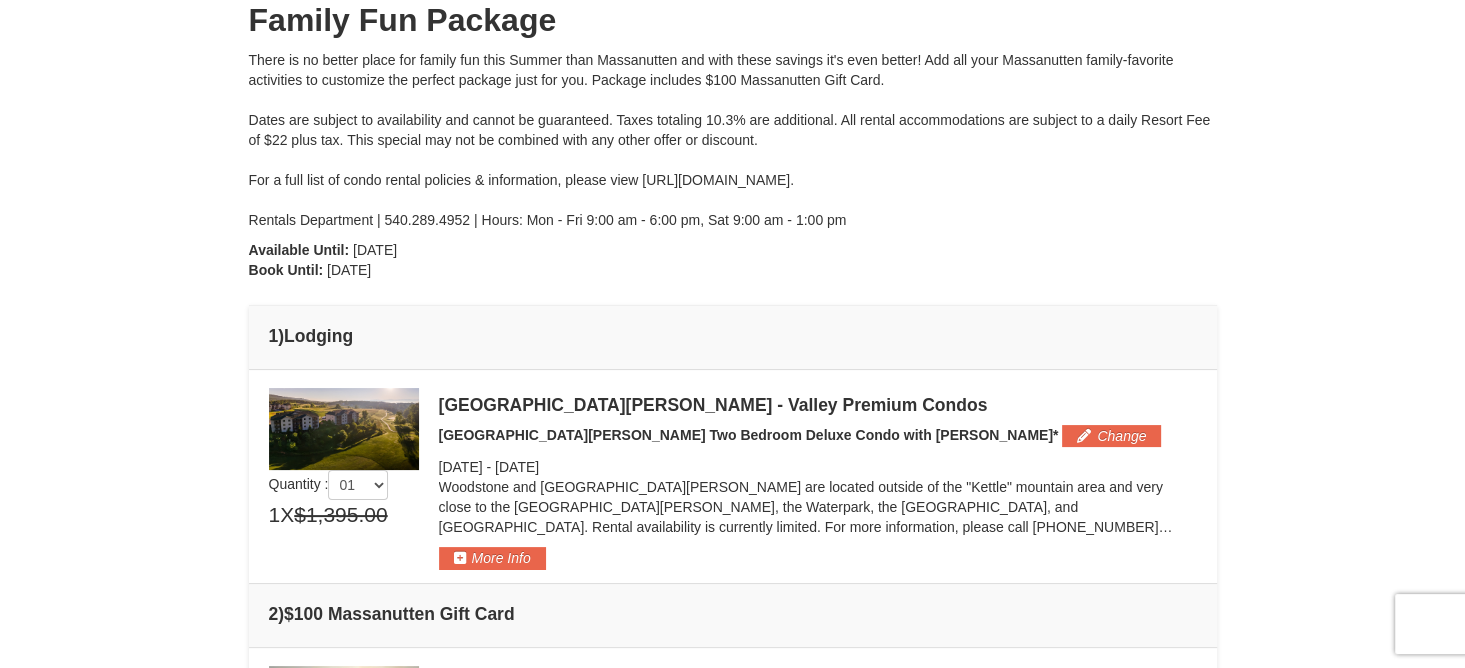 scroll, scrollTop: 210, scrollLeft: 0, axis: vertical 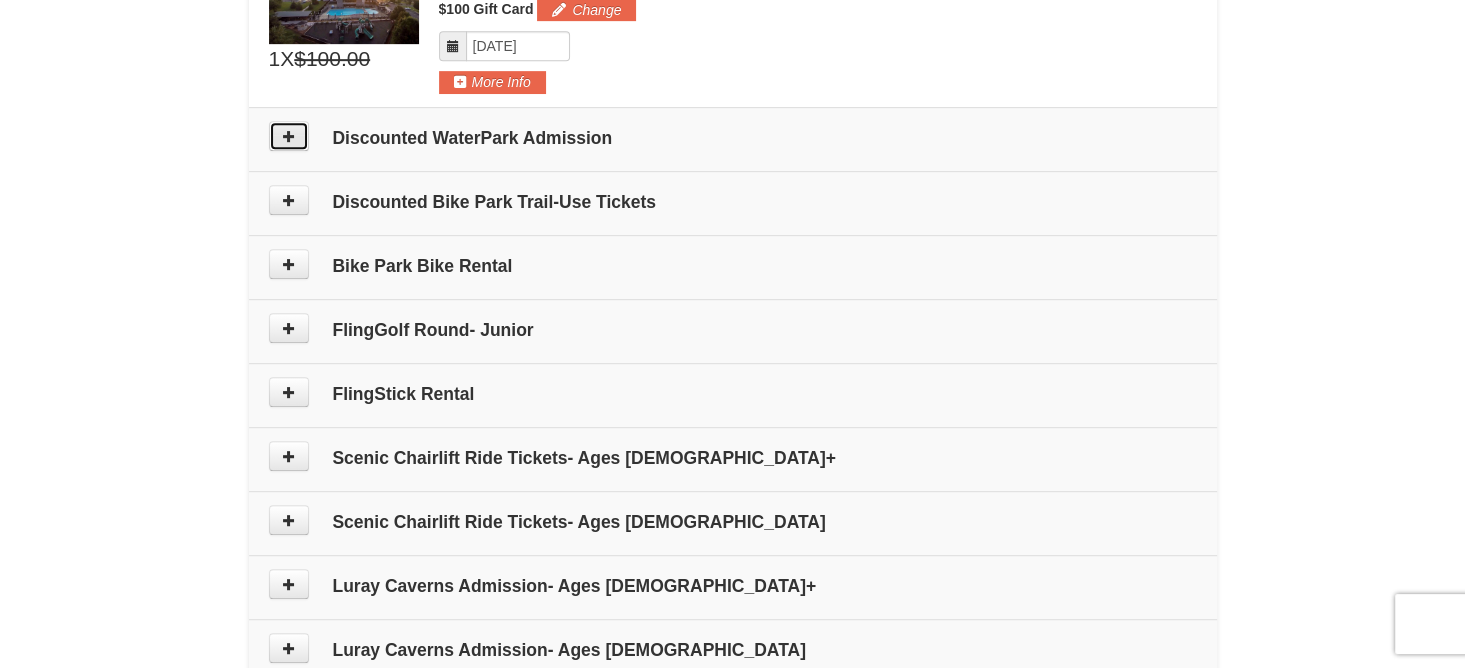 click at bounding box center (289, 136) 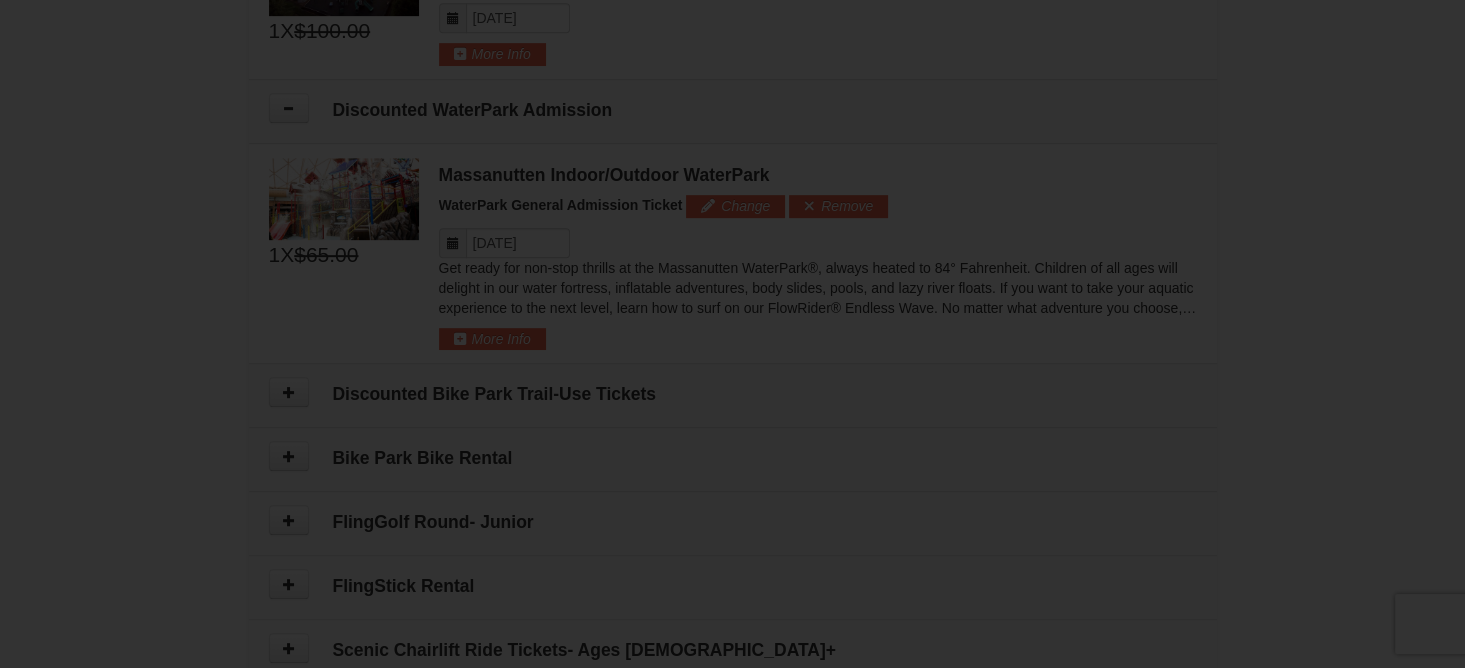 scroll, scrollTop: 977, scrollLeft: 0, axis: vertical 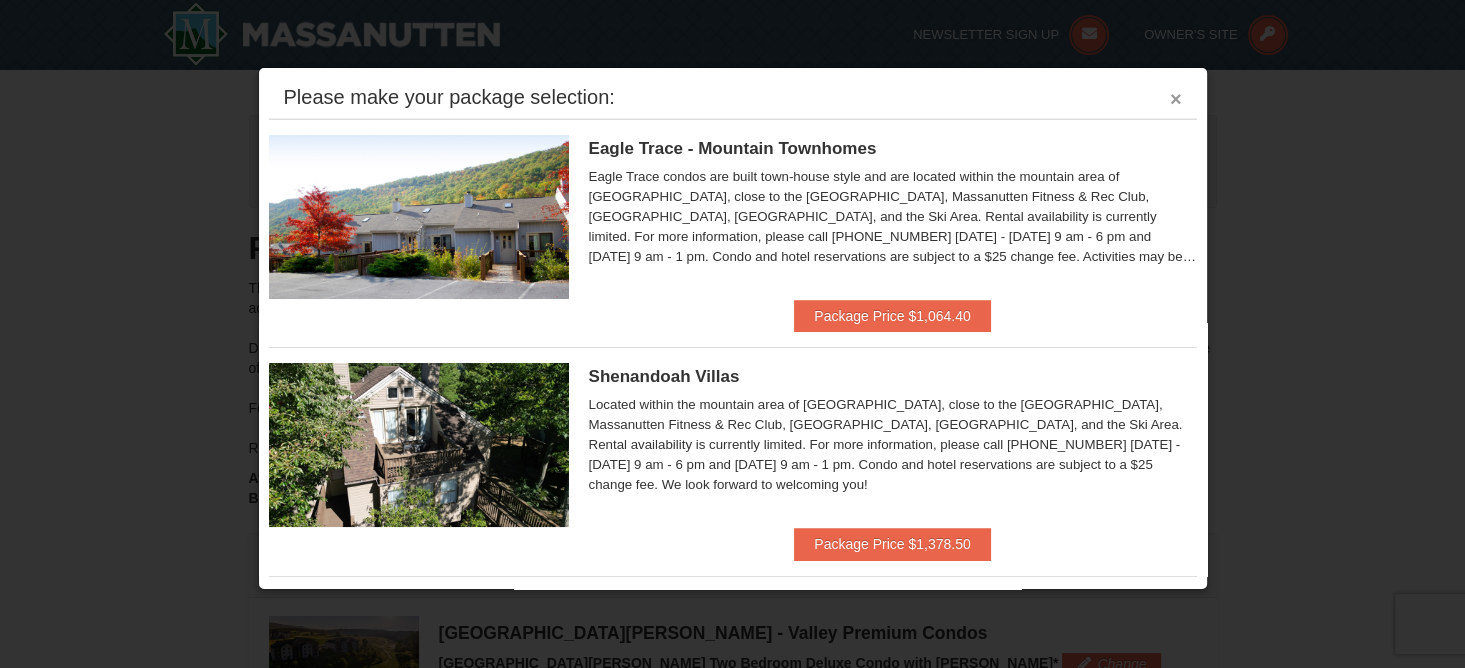 click on "×" at bounding box center (1176, 99) 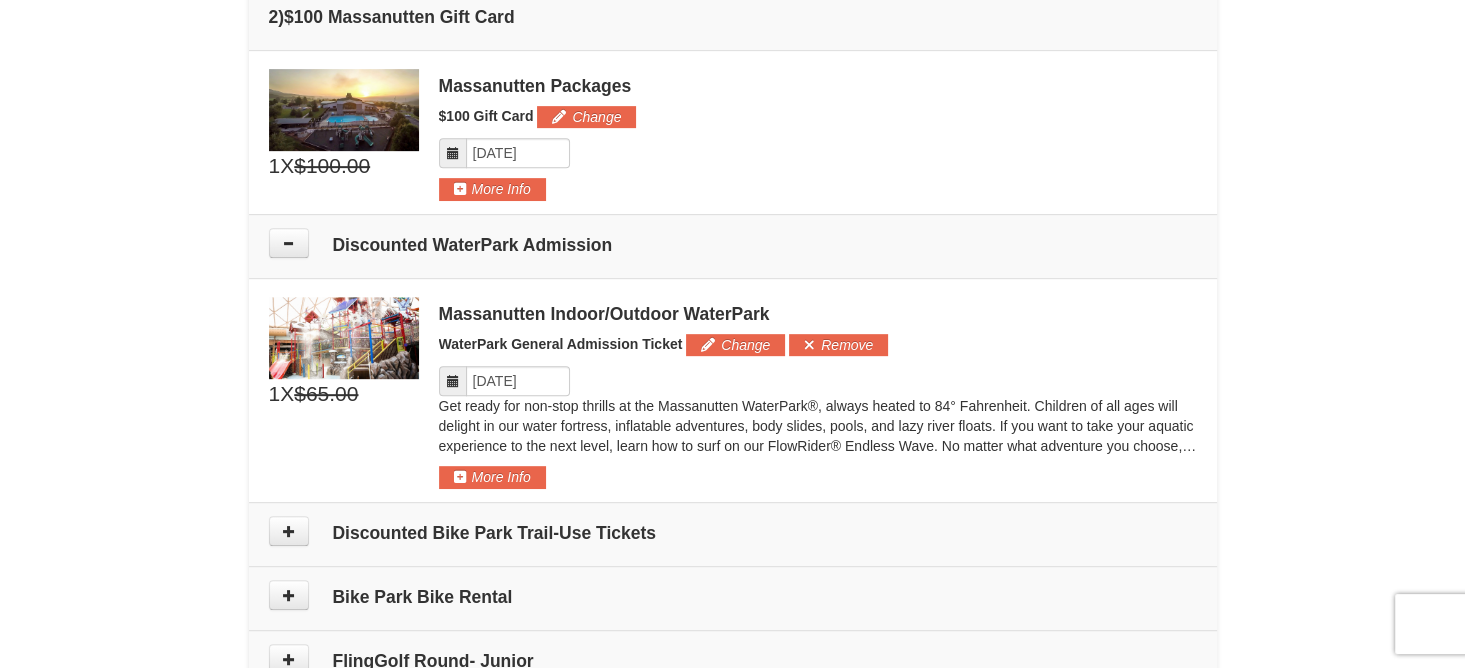 scroll, scrollTop: 816, scrollLeft: 0, axis: vertical 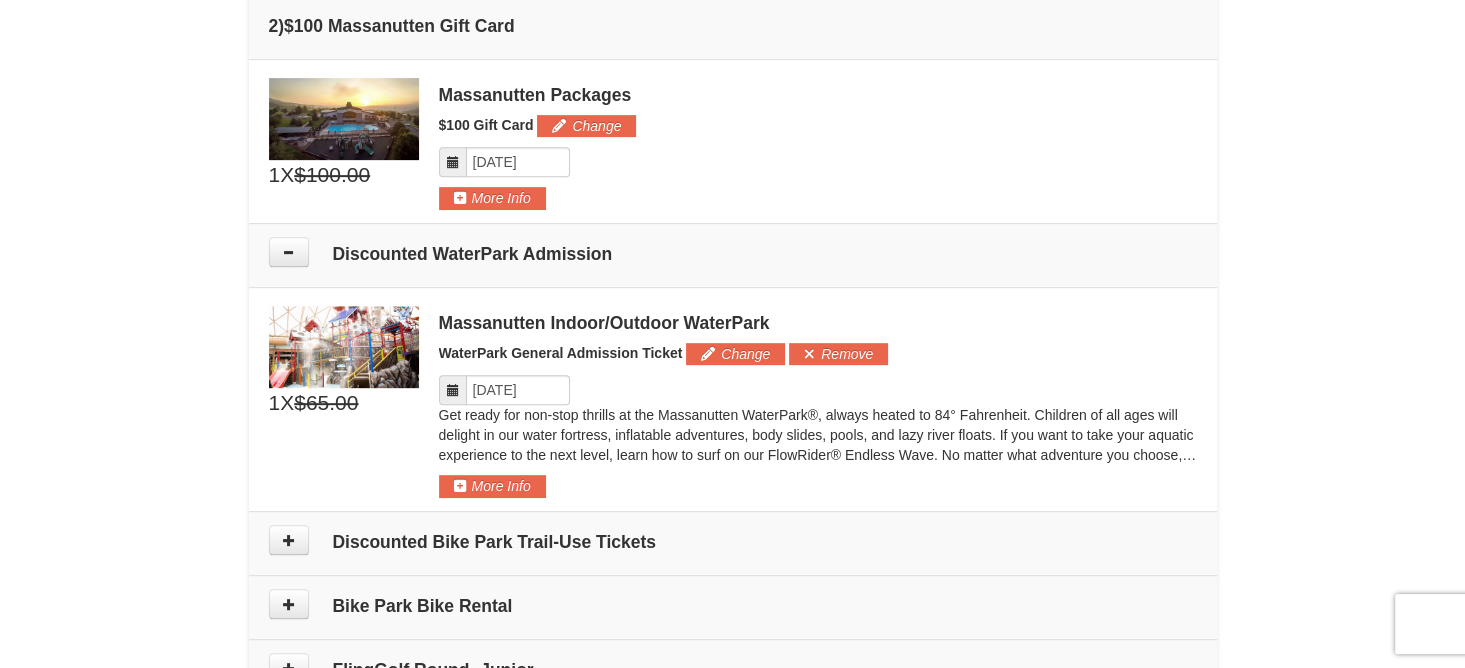 click at bounding box center (453, 390) 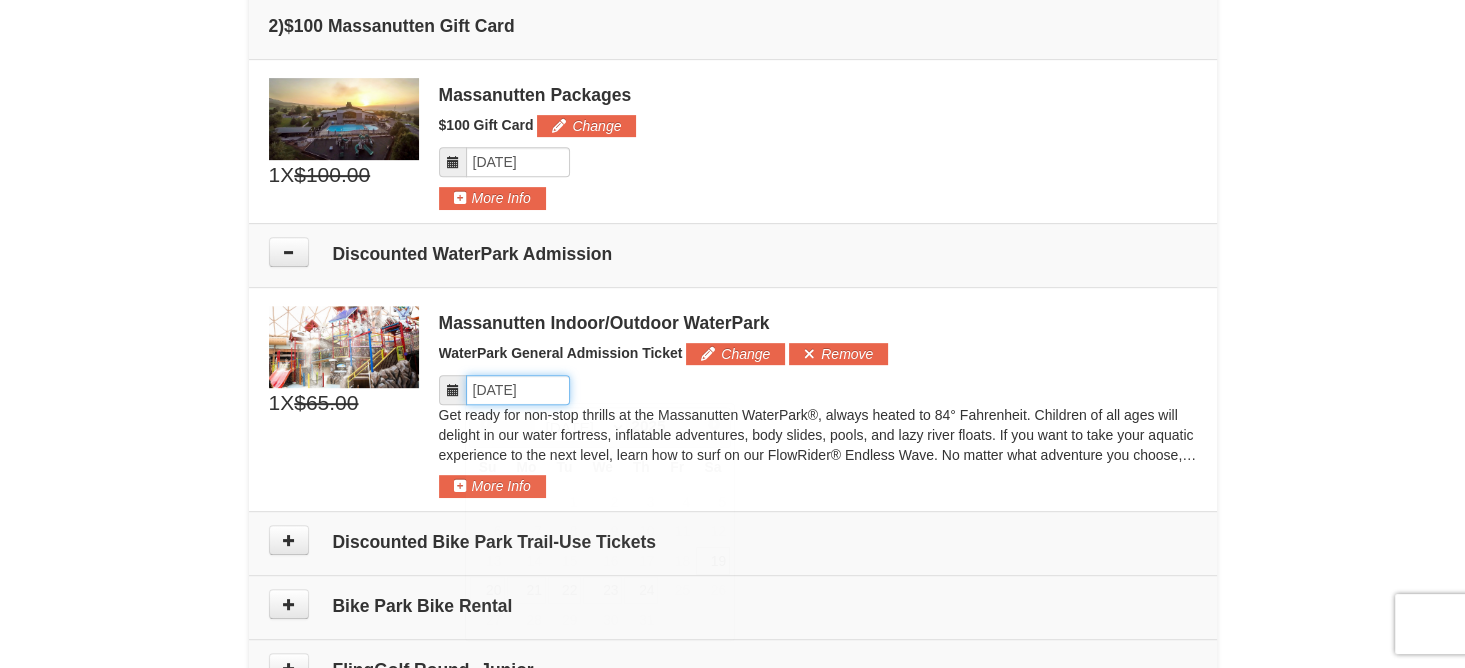 click on "Please format dates MM/DD/YYYY" at bounding box center [518, 390] 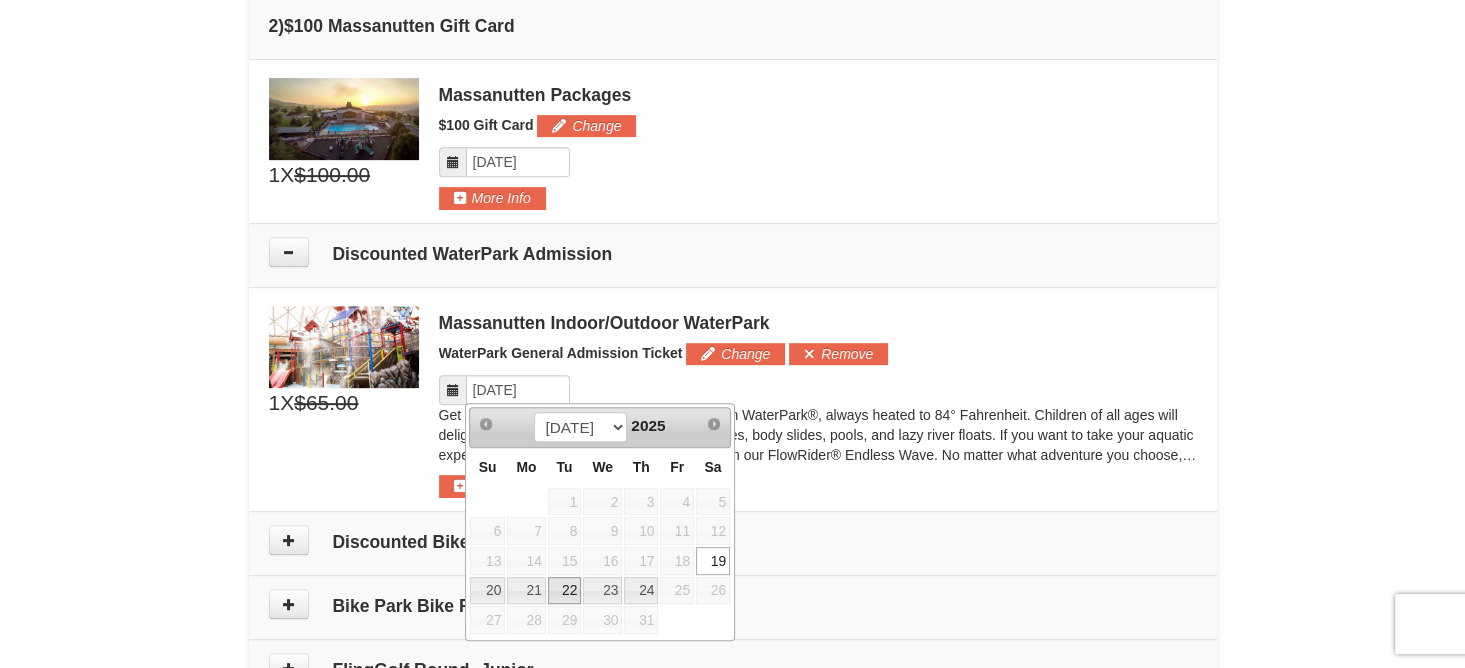 click on "22" at bounding box center [565, 591] 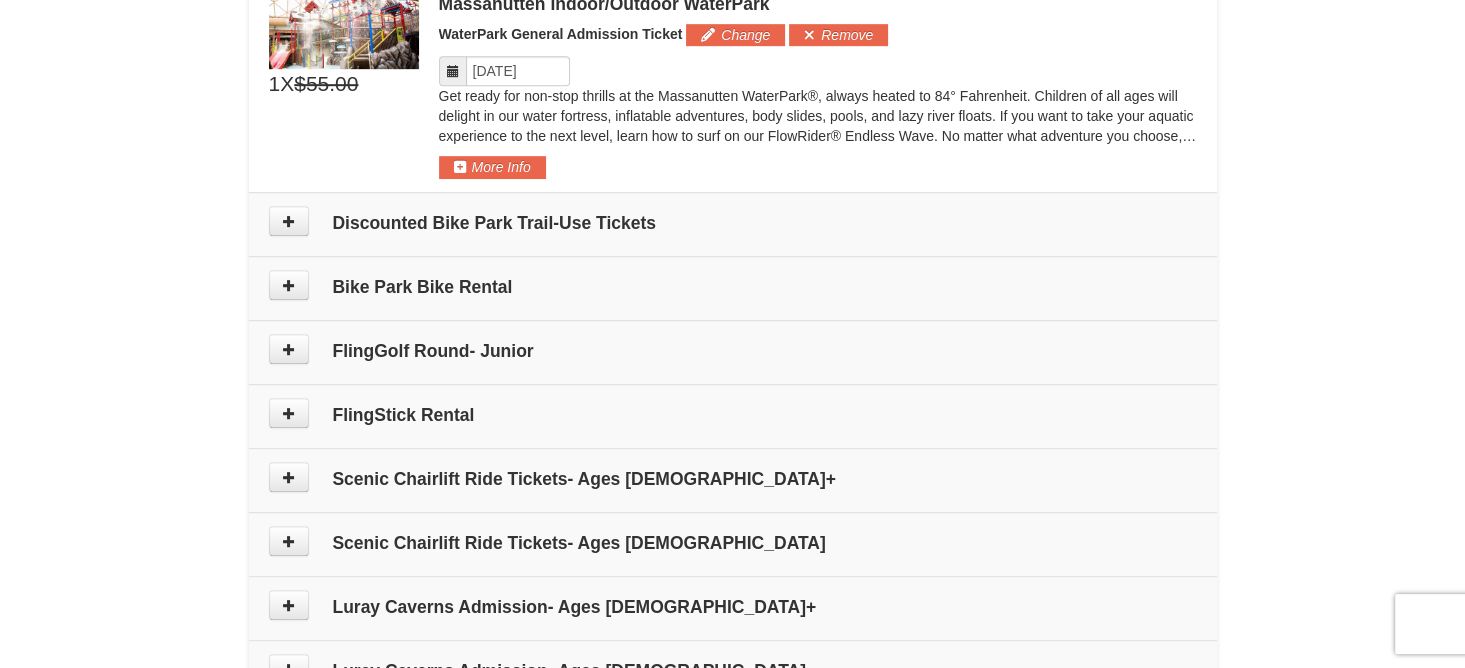 scroll, scrollTop: 1140, scrollLeft: 0, axis: vertical 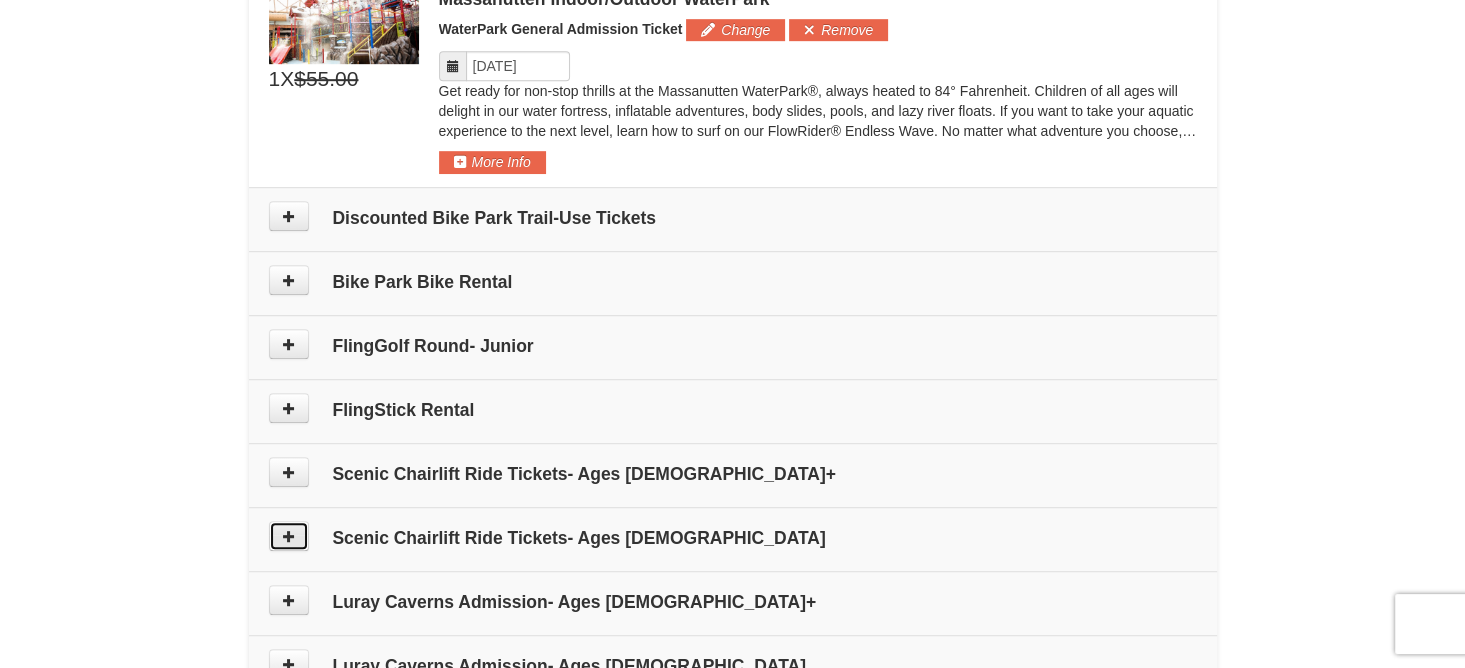 click at bounding box center (289, 536) 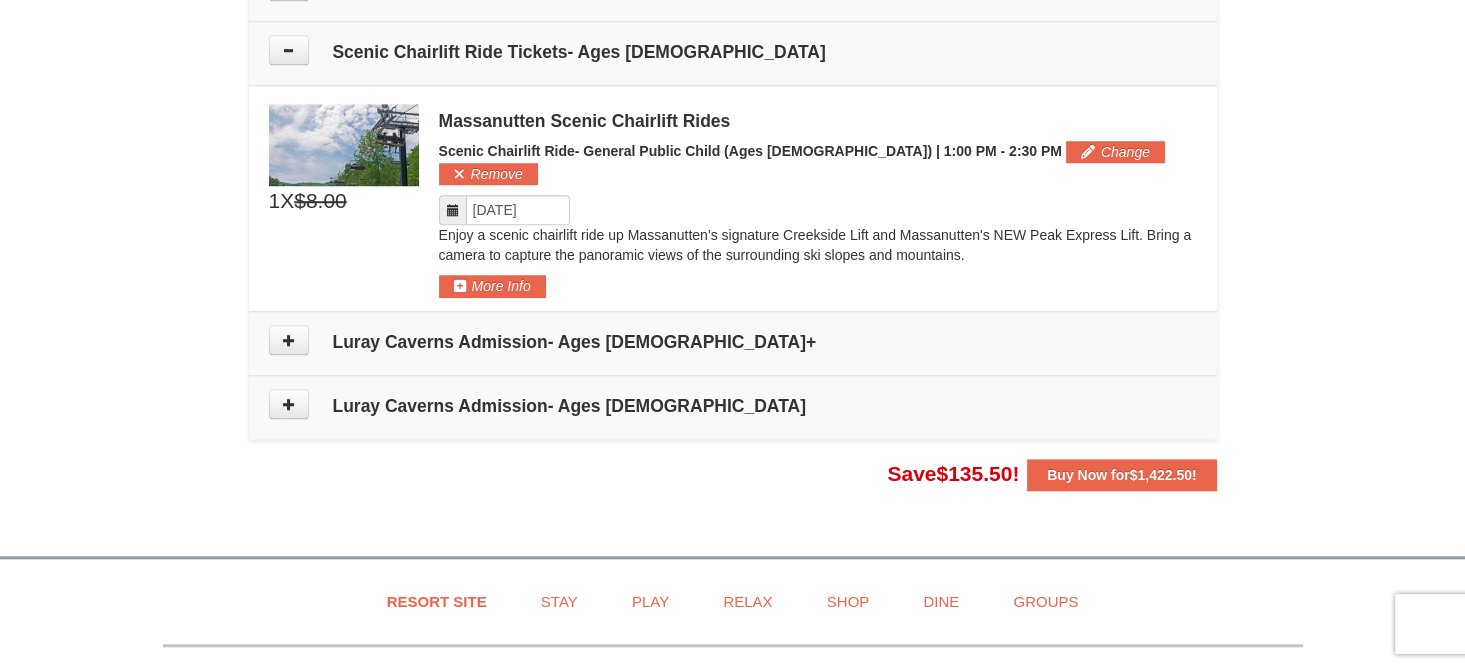 scroll, scrollTop: 1644, scrollLeft: 0, axis: vertical 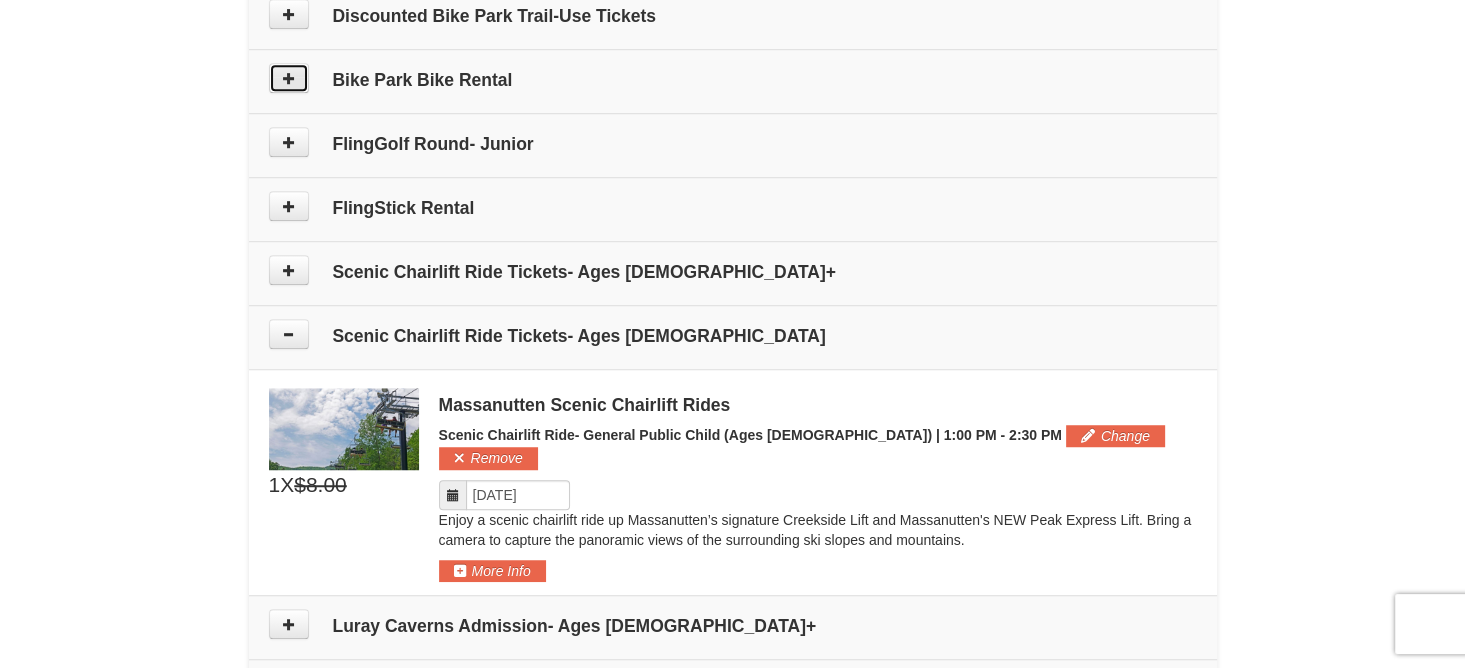 click at bounding box center [289, 78] 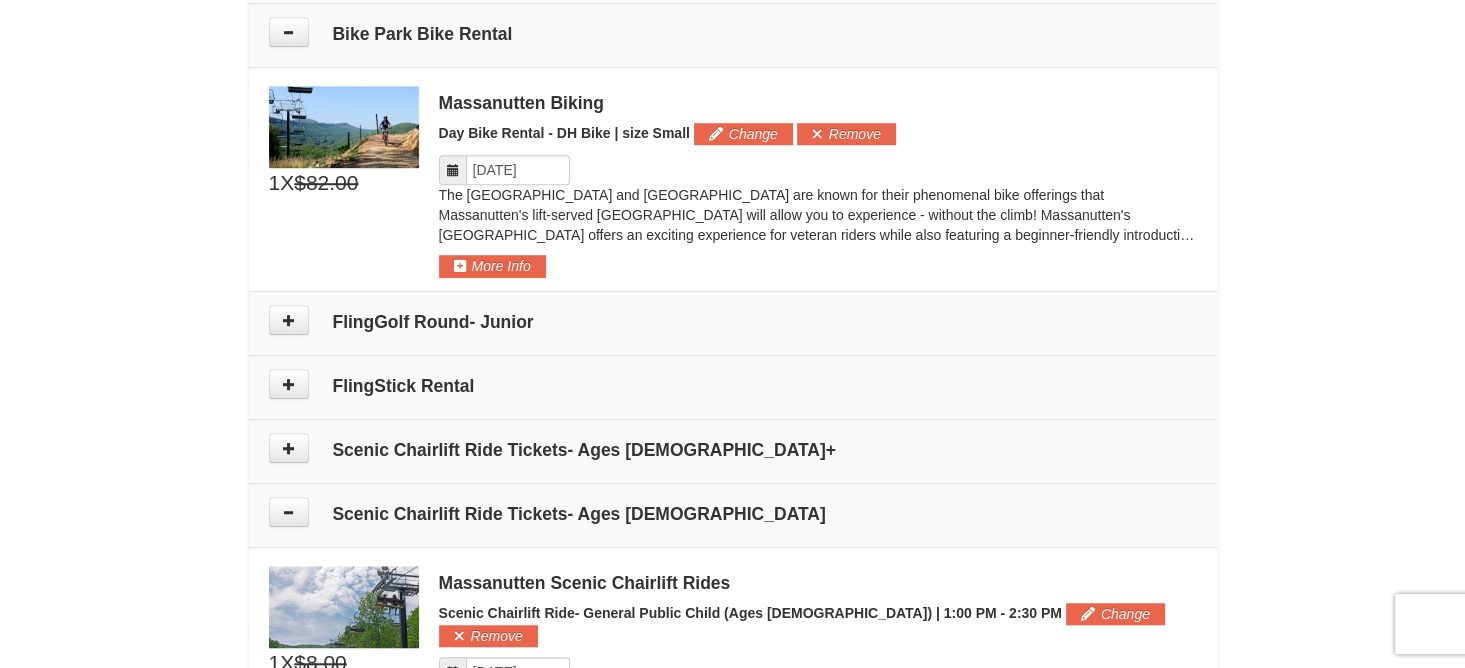 scroll, scrollTop: 1388, scrollLeft: 0, axis: vertical 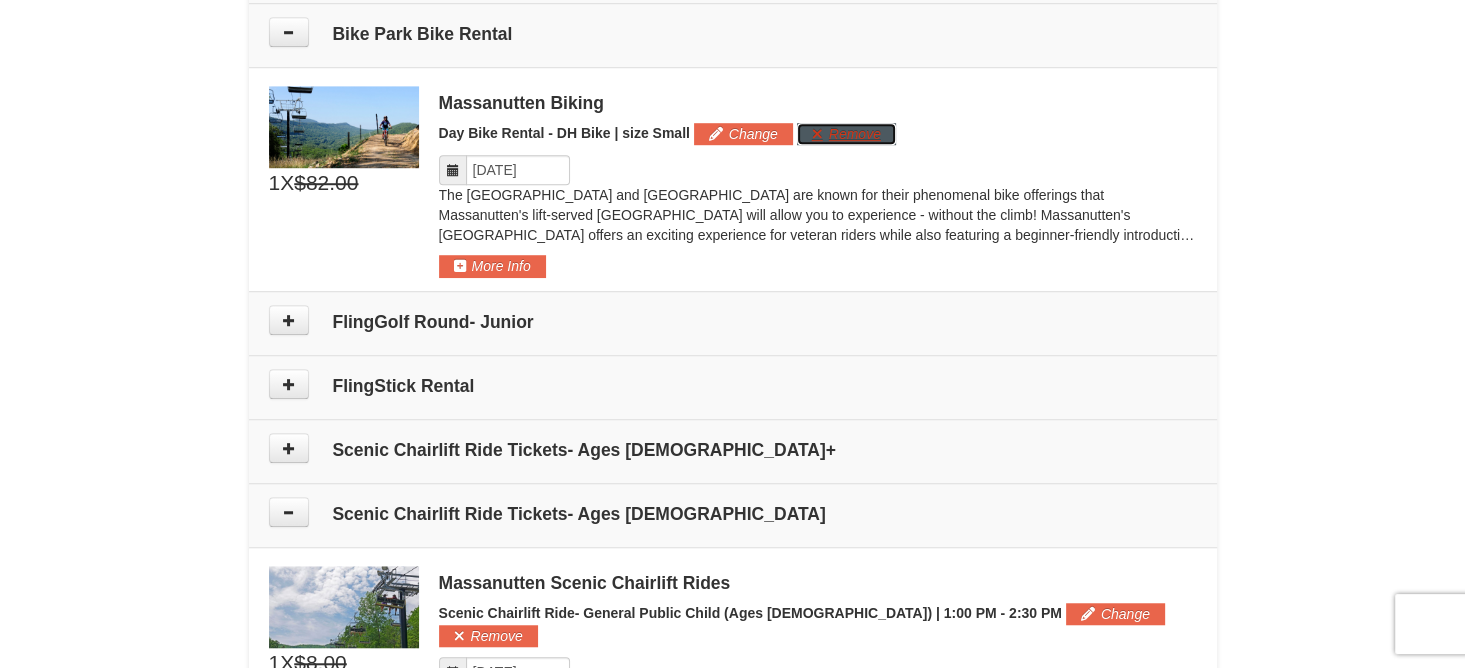 click on "Remove" at bounding box center (846, 134) 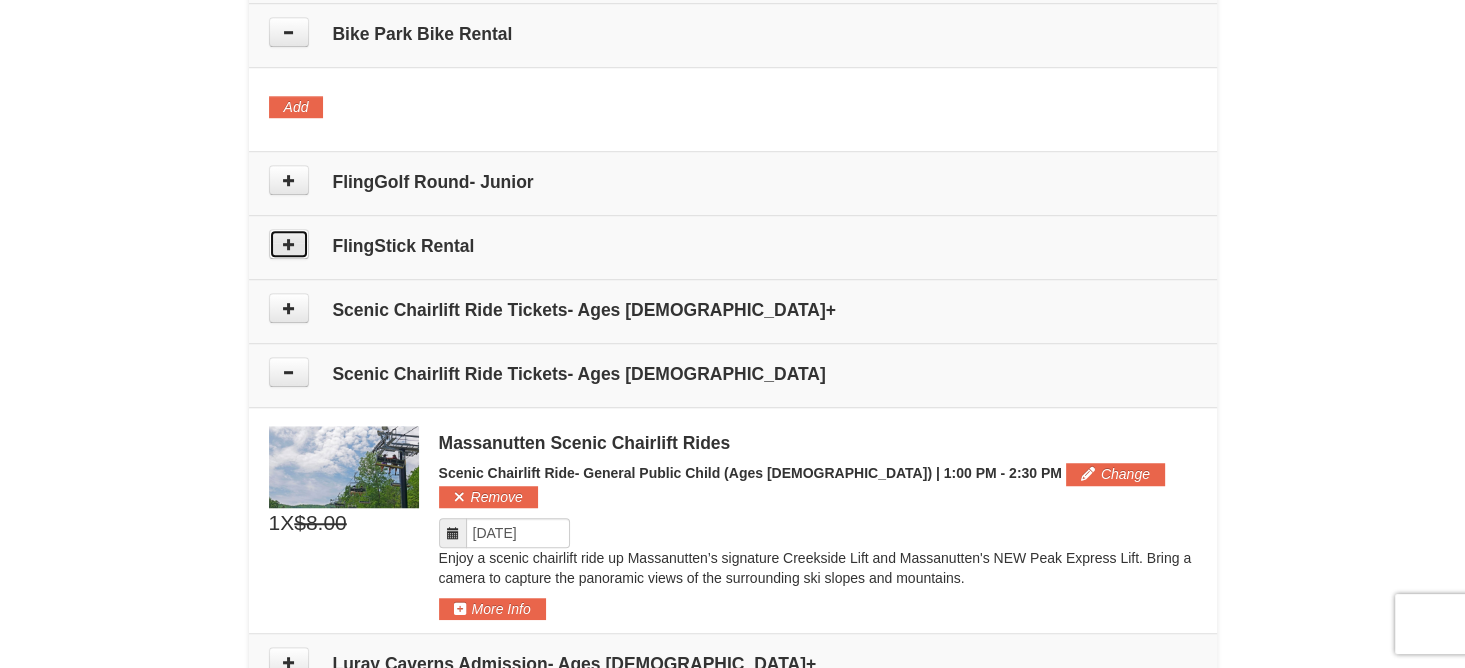 click at bounding box center [289, 244] 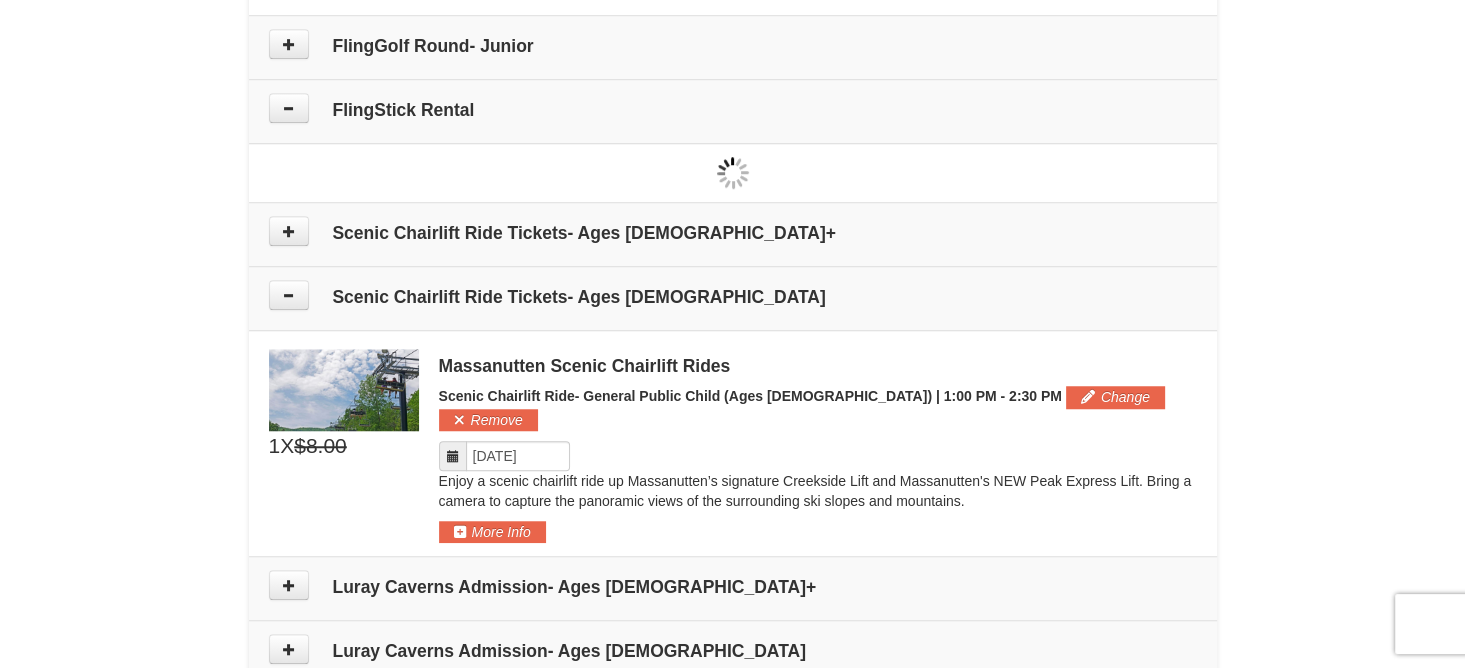 type on "[DATE]" 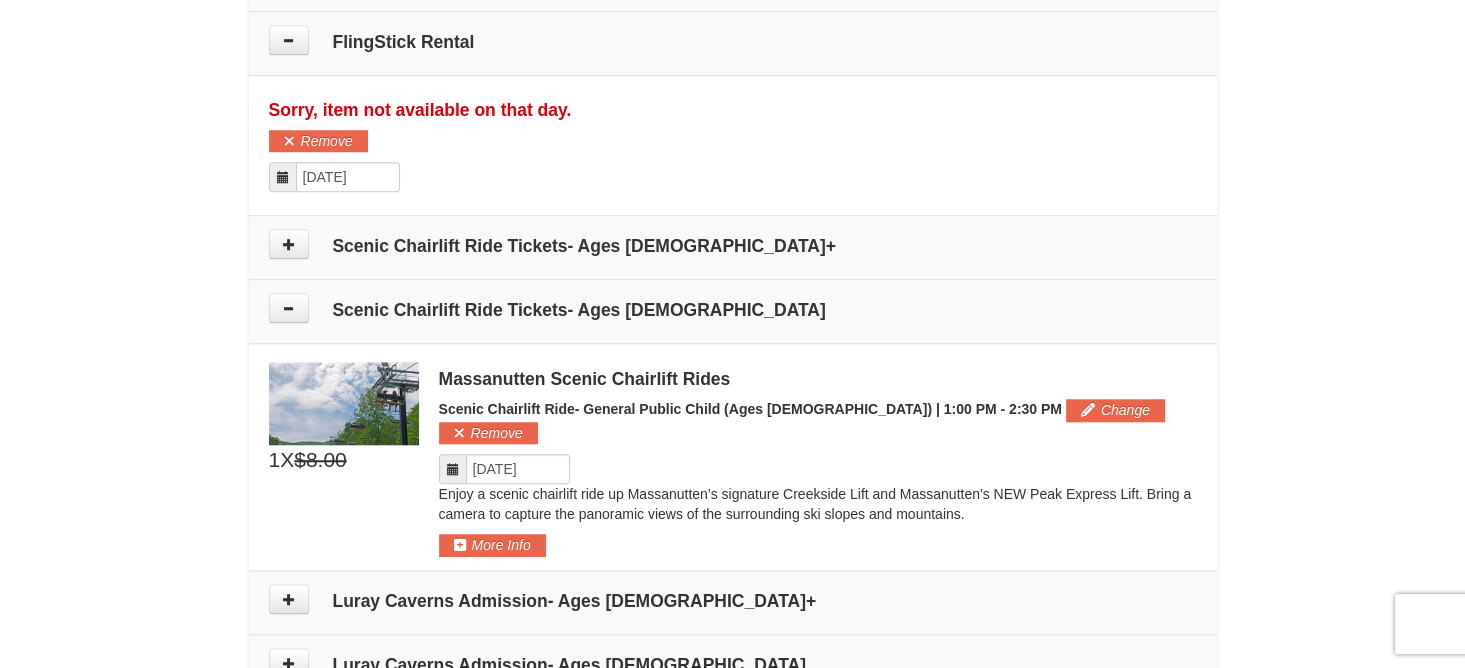 scroll, scrollTop: 1600, scrollLeft: 0, axis: vertical 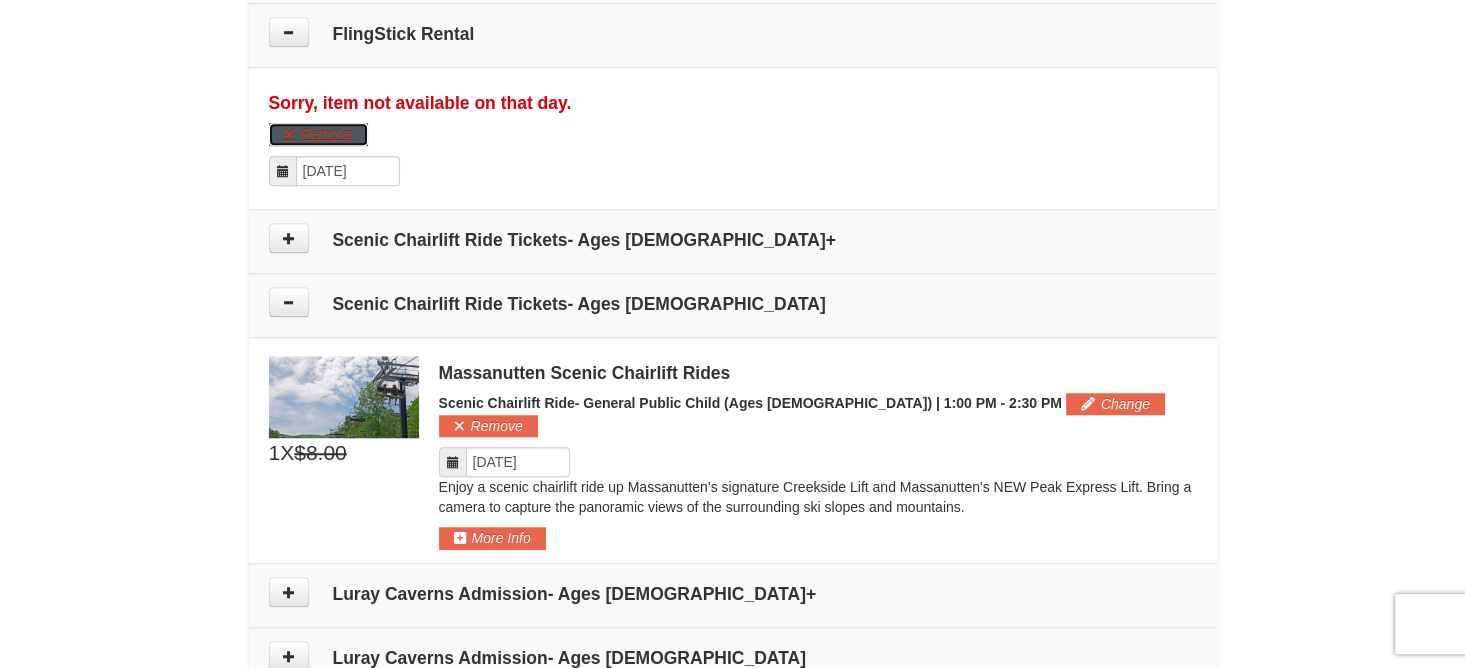 click on "Remove" at bounding box center [318, 134] 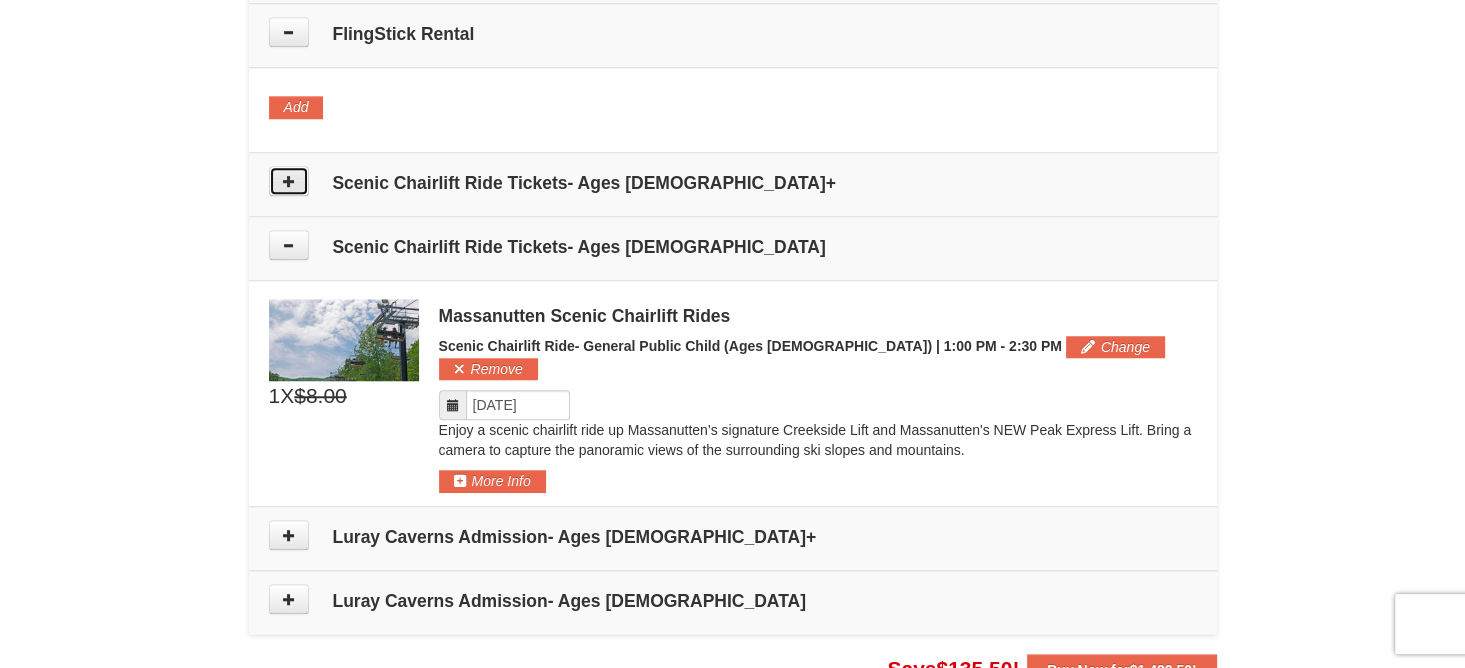 click at bounding box center [289, 181] 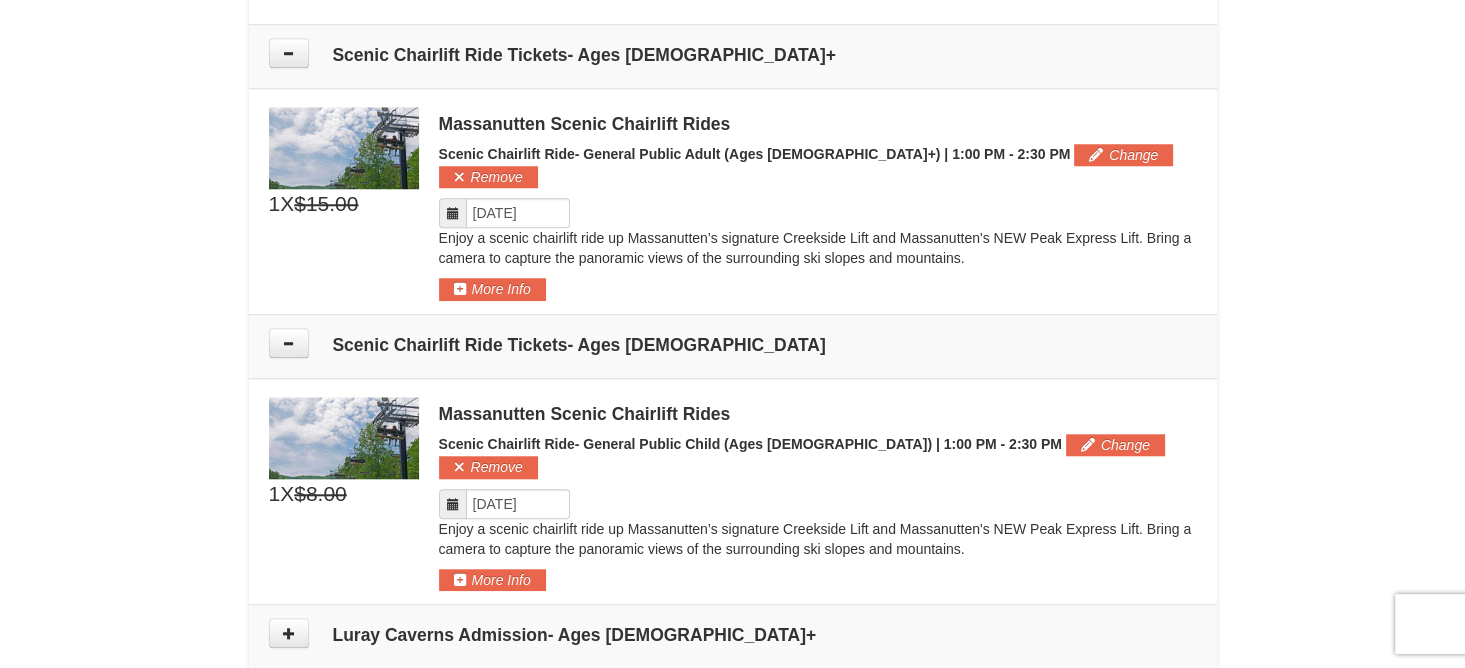 scroll, scrollTop: 1748, scrollLeft: 0, axis: vertical 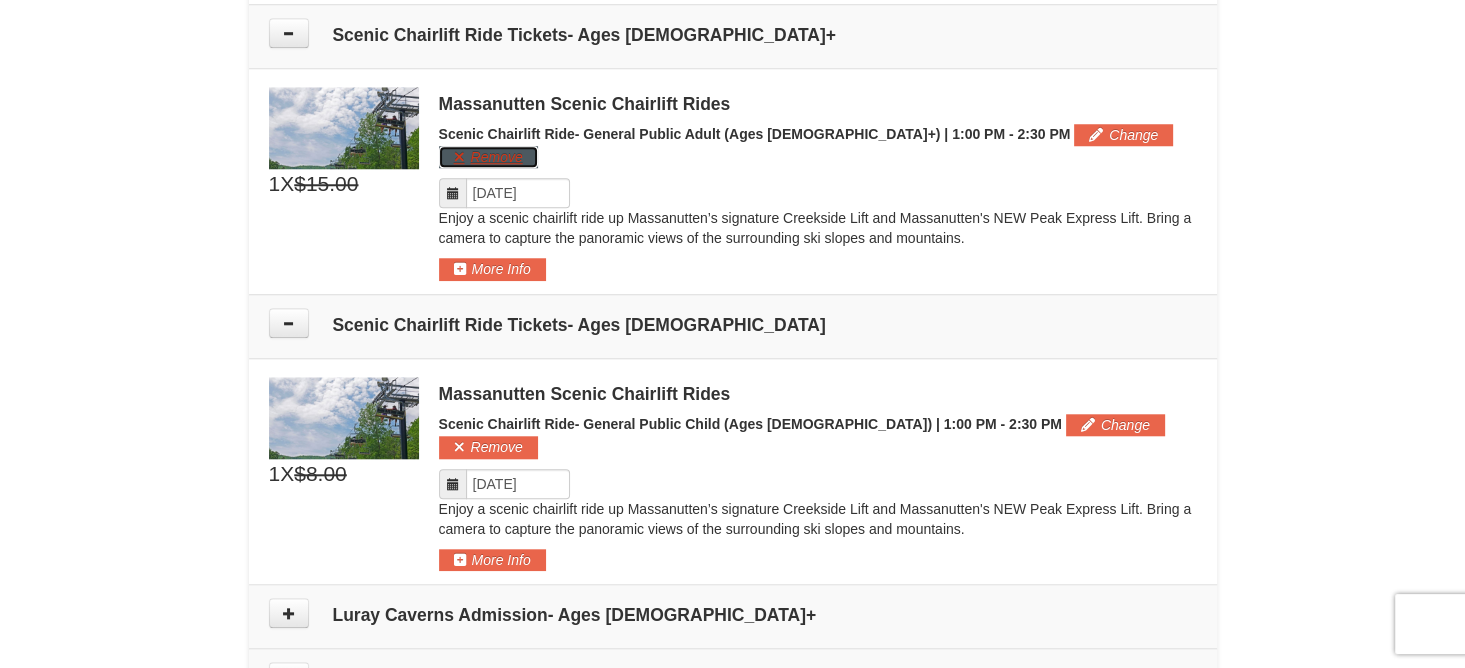 click on "Remove" at bounding box center (488, 157) 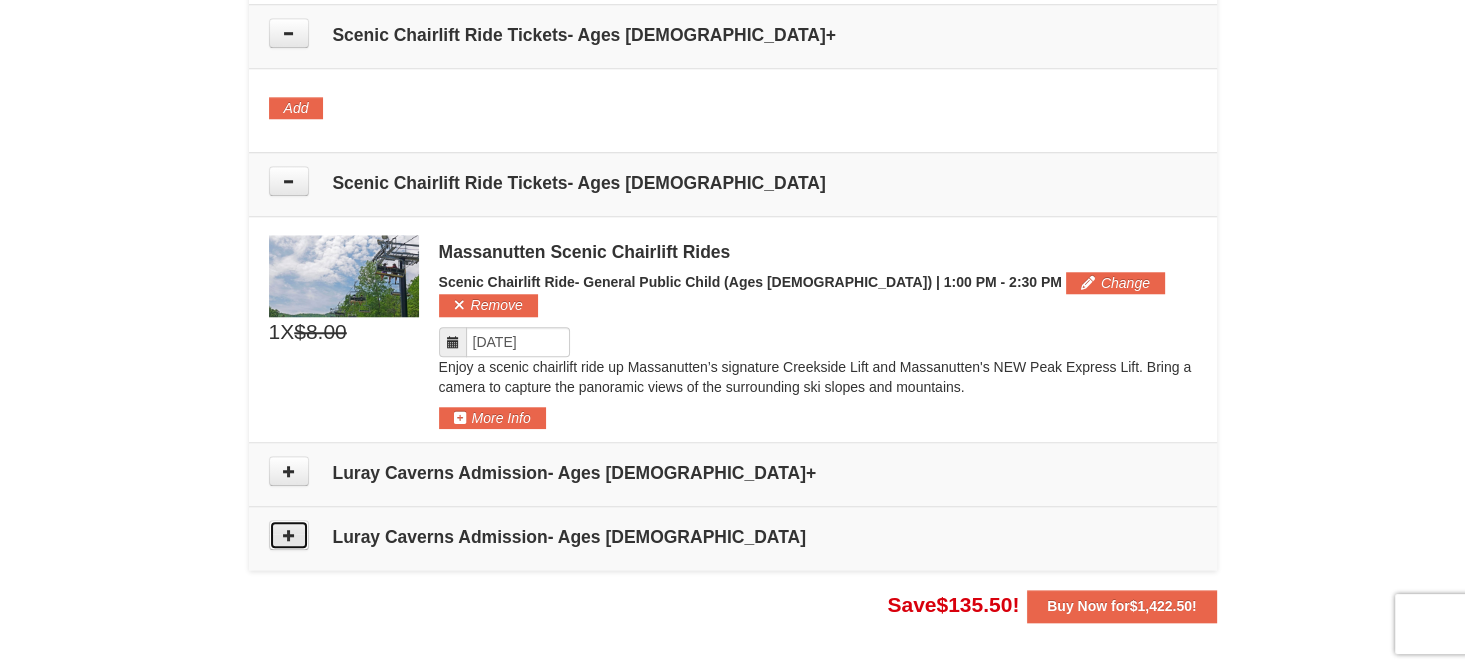 click at bounding box center [289, 535] 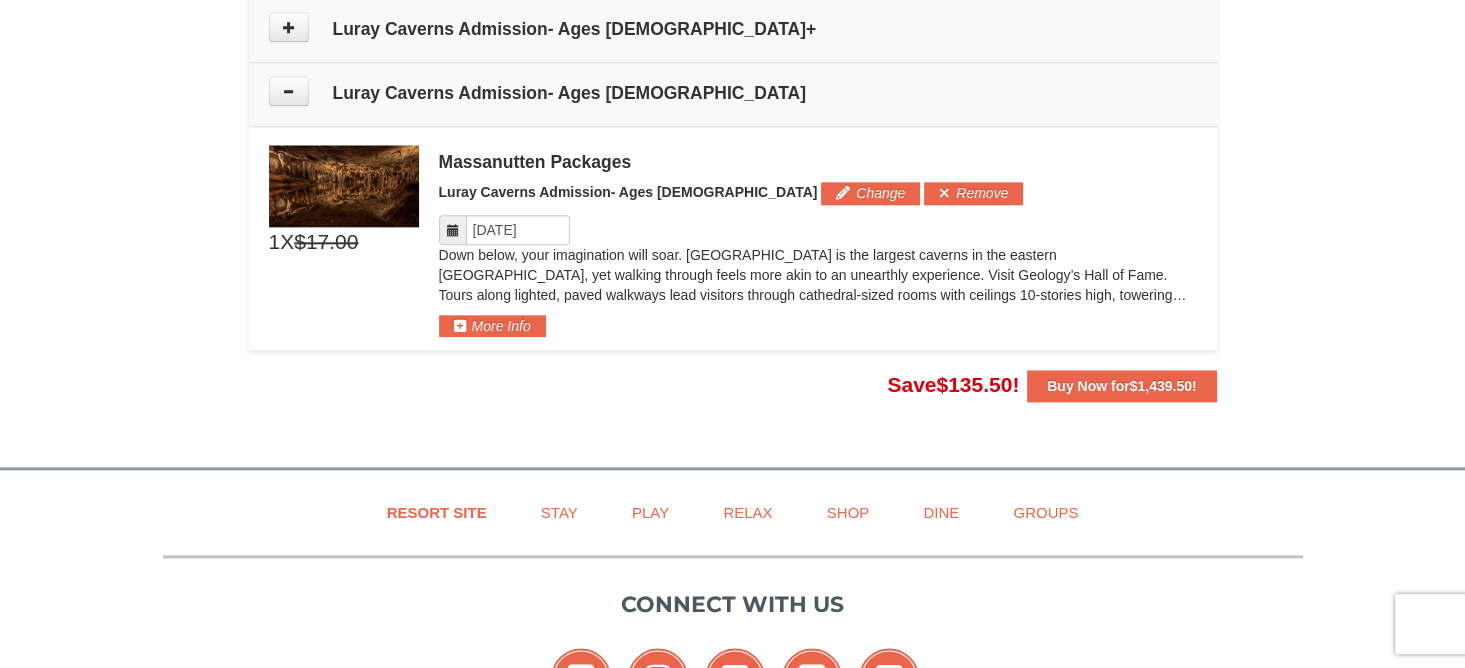 scroll, scrollTop: 2227, scrollLeft: 0, axis: vertical 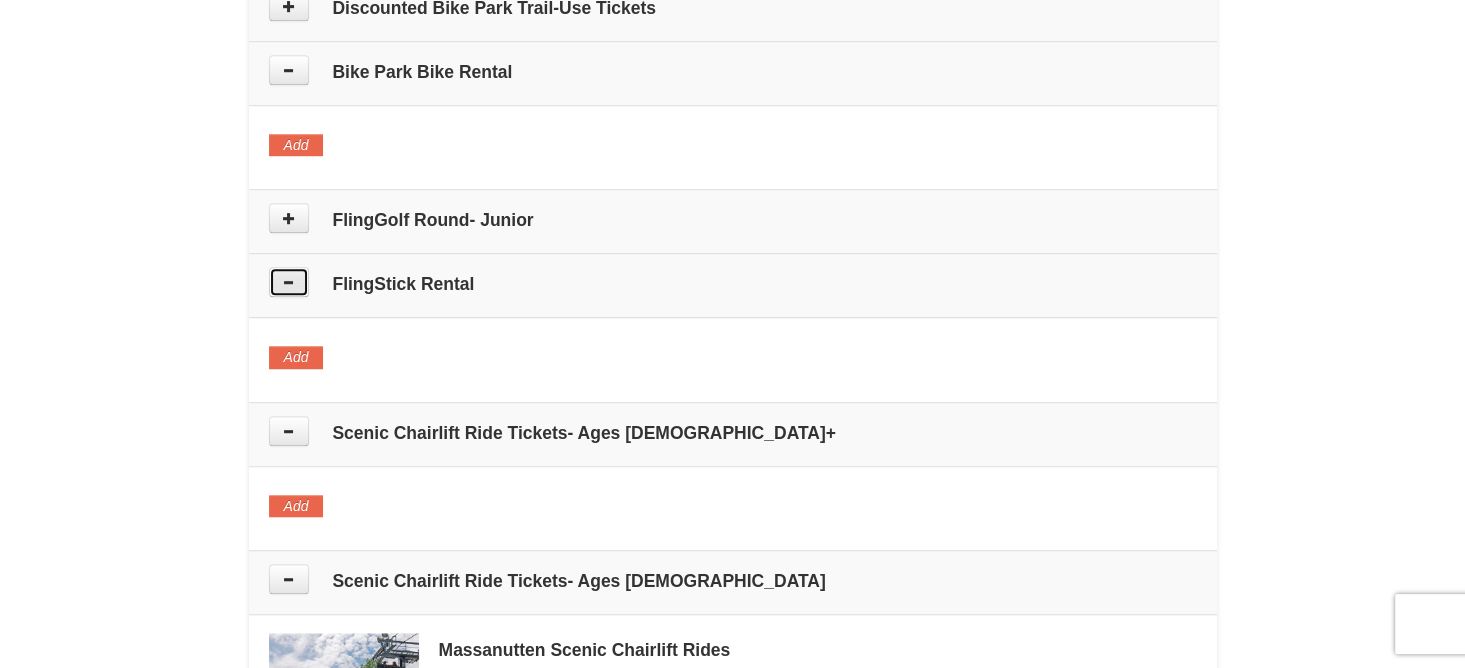 click at bounding box center [289, 282] 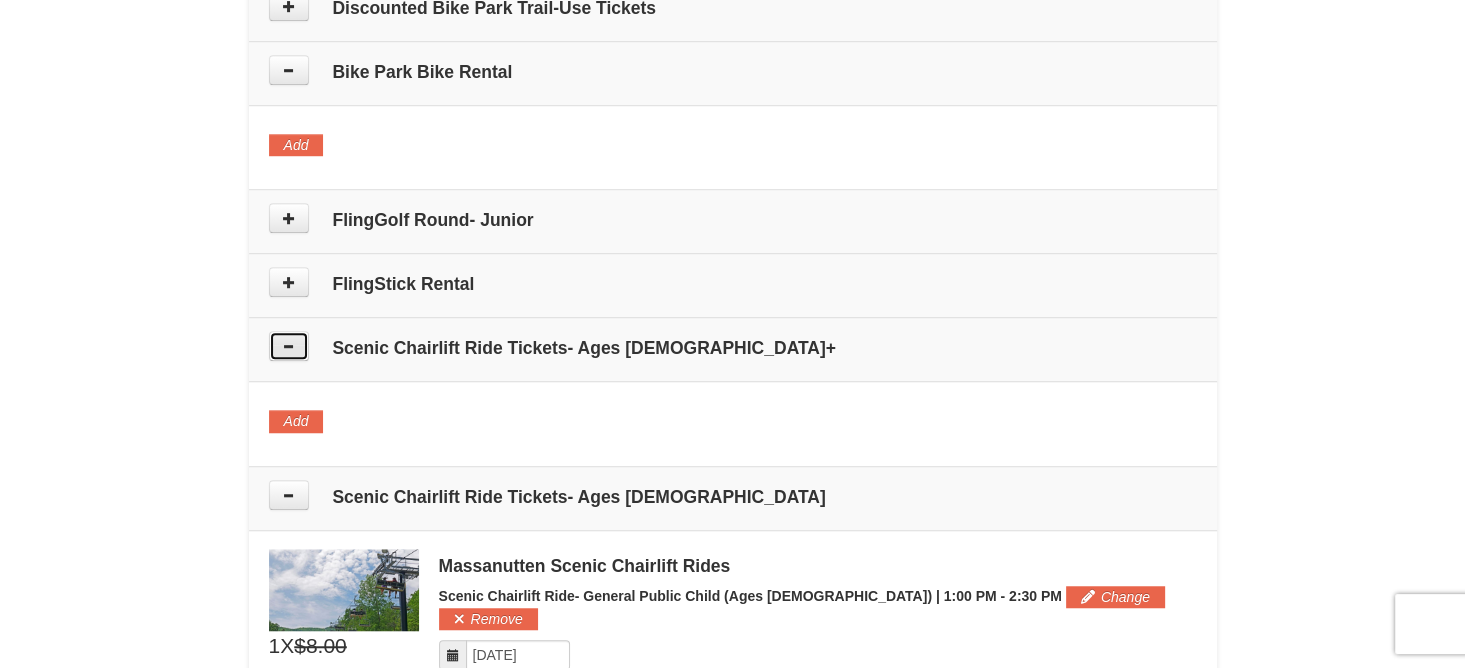 click at bounding box center [289, 346] 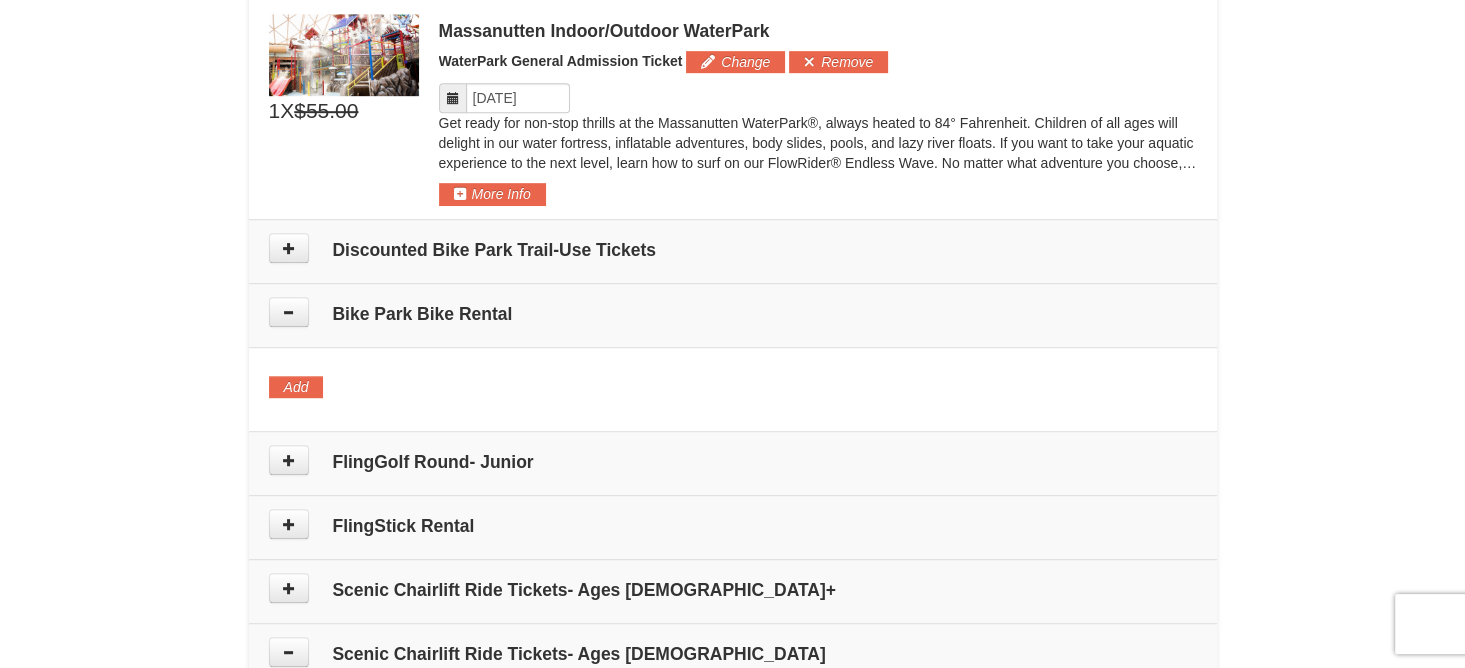 scroll, scrollTop: 1097, scrollLeft: 0, axis: vertical 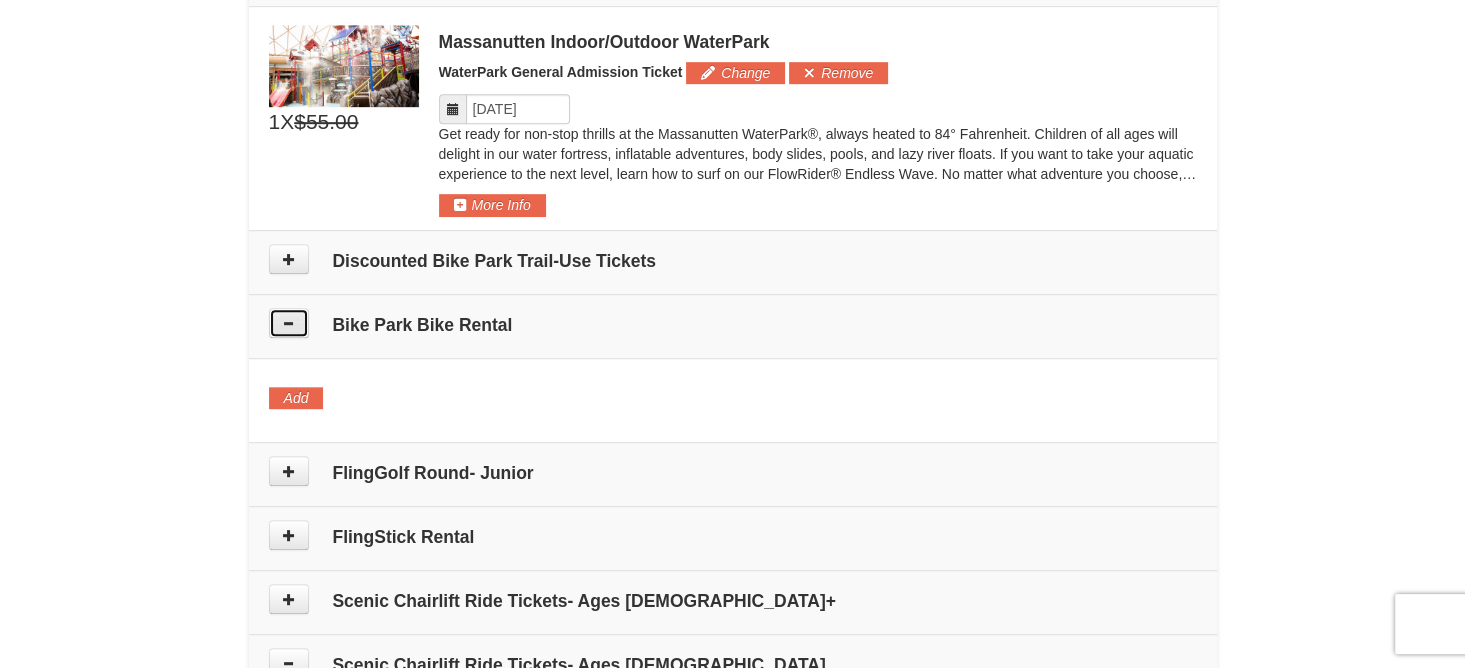 click at bounding box center (289, 323) 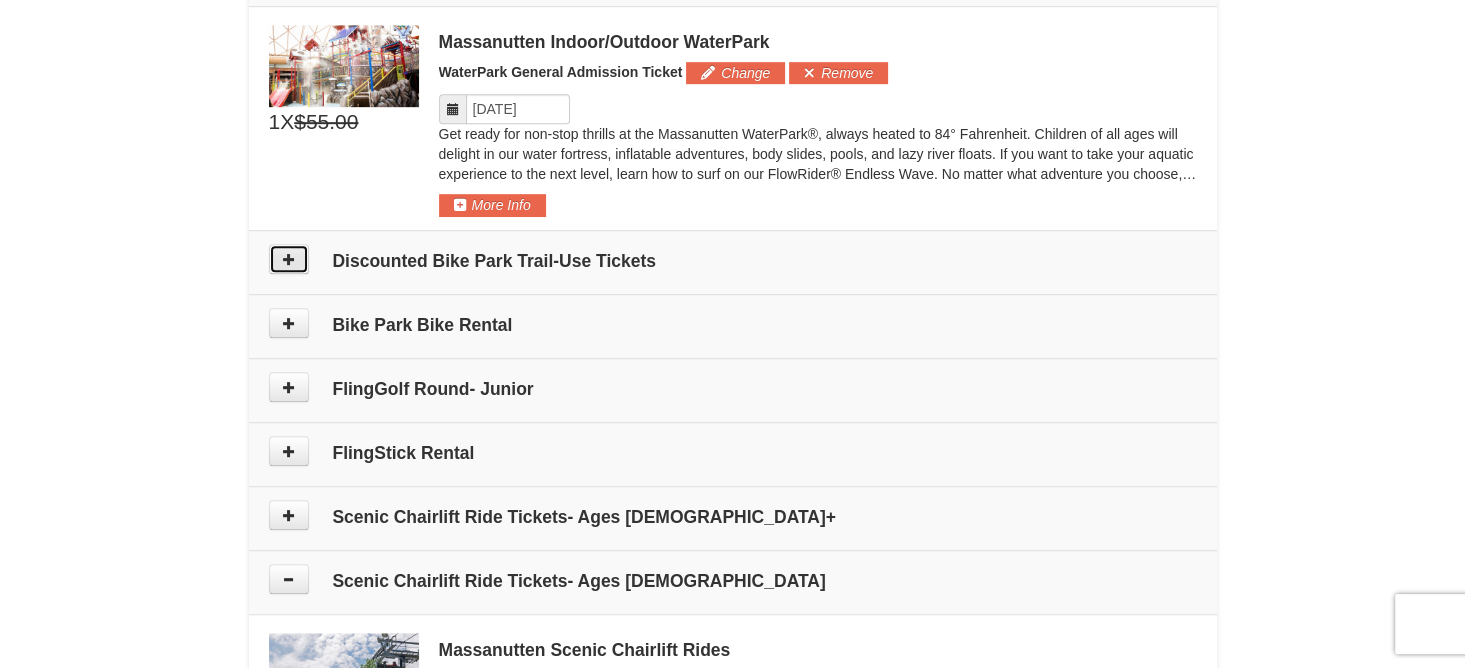 click at bounding box center (289, 259) 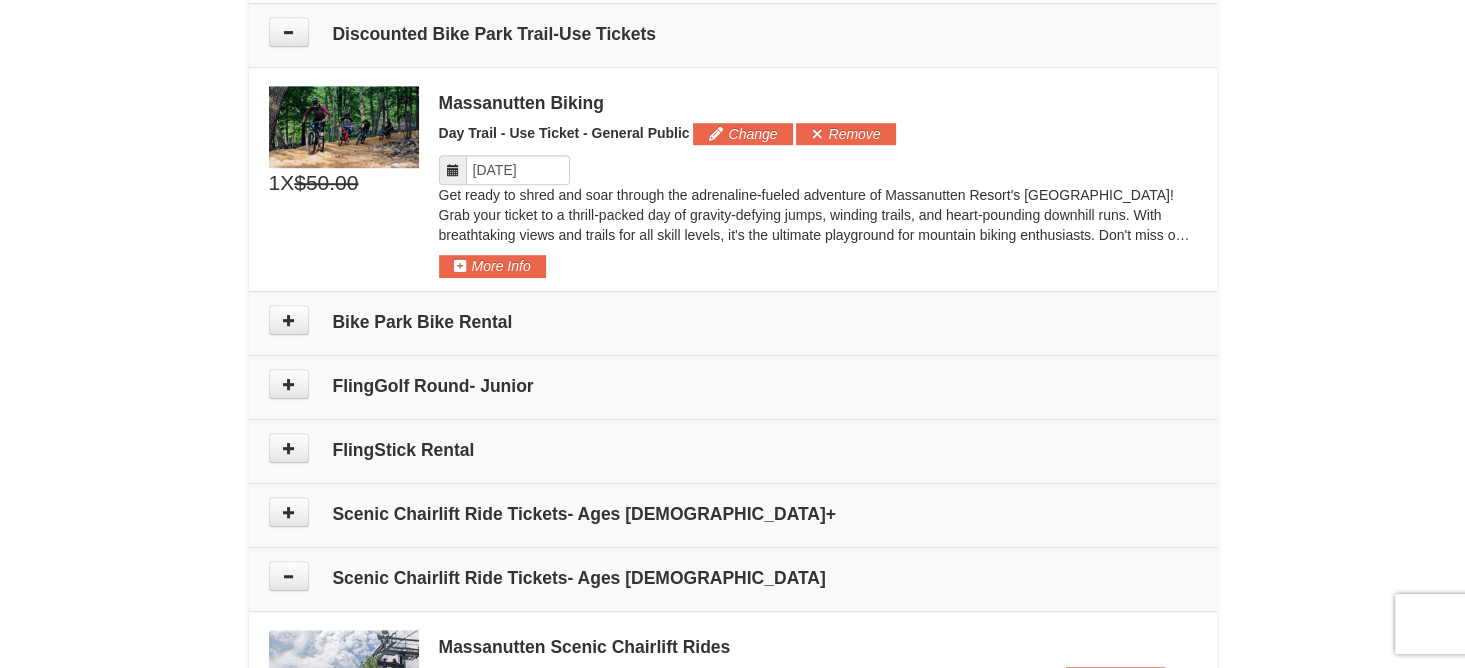 scroll, scrollTop: 1324, scrollLeft: 0, axis: vertical 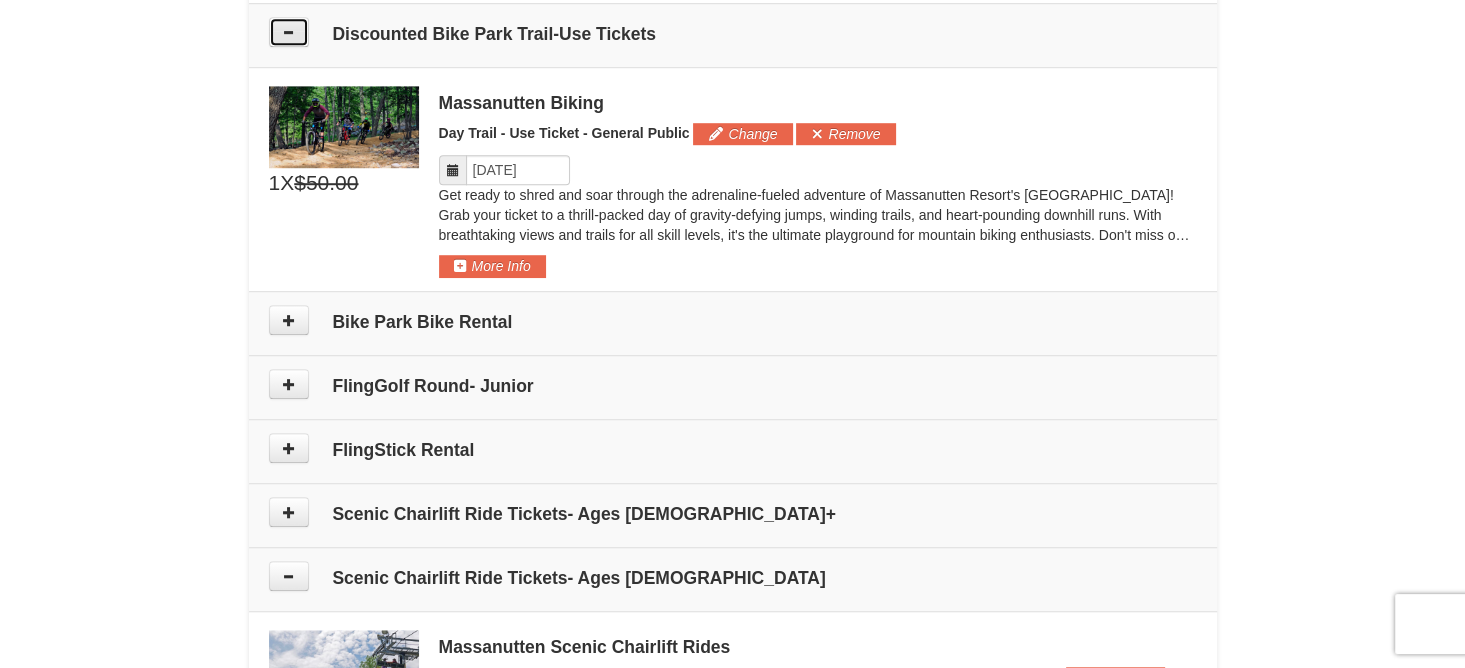 click at bounding box center [289, 32] 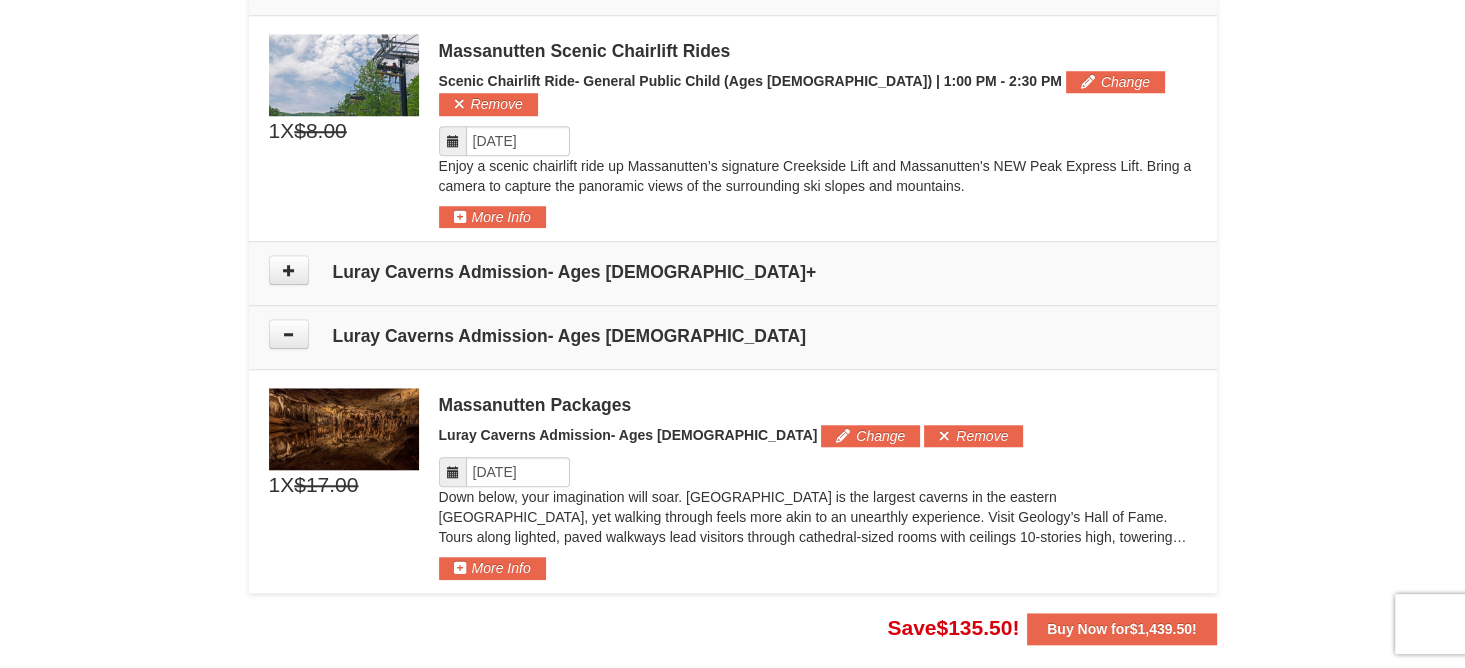 scroll, scrollTop: 1714, scrollLeft: 0, axis: vertical 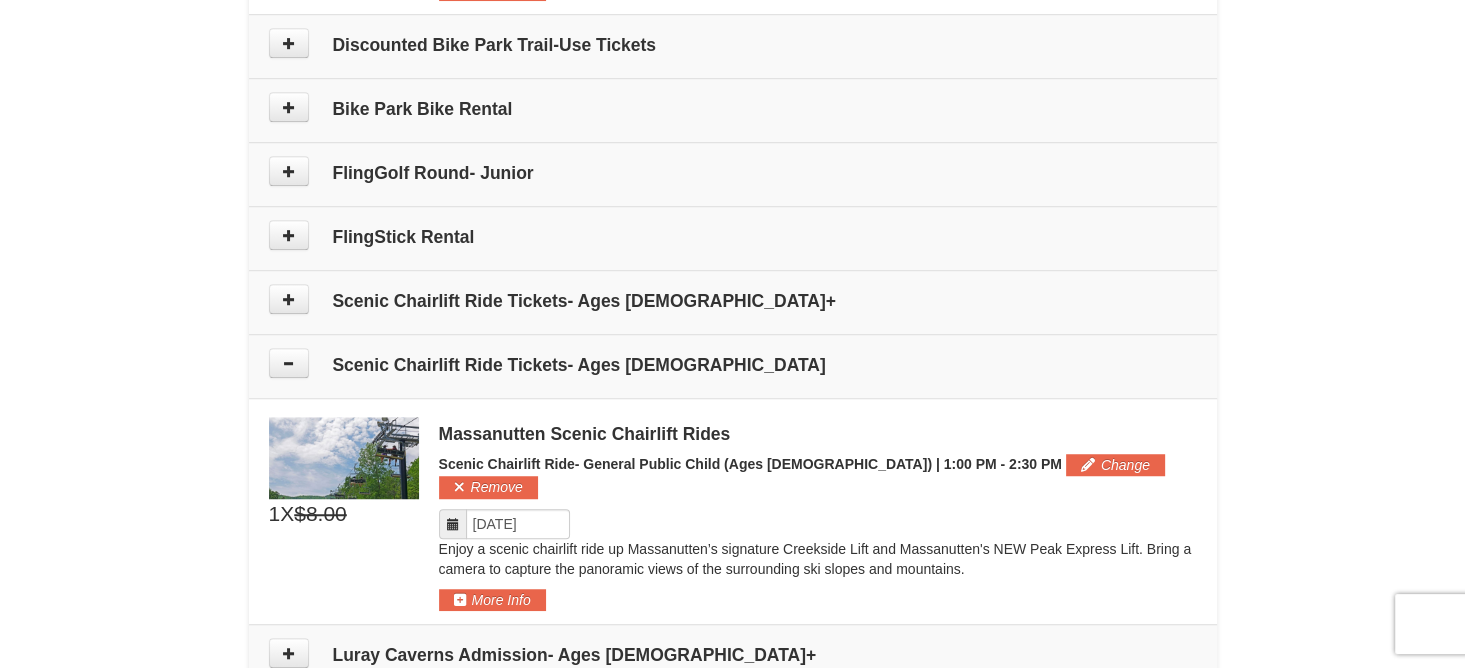 drag, startPoint x: 1458, startPoint y: 326, endPoint x: 1474, endPoint y: 374, distance: 50.596443 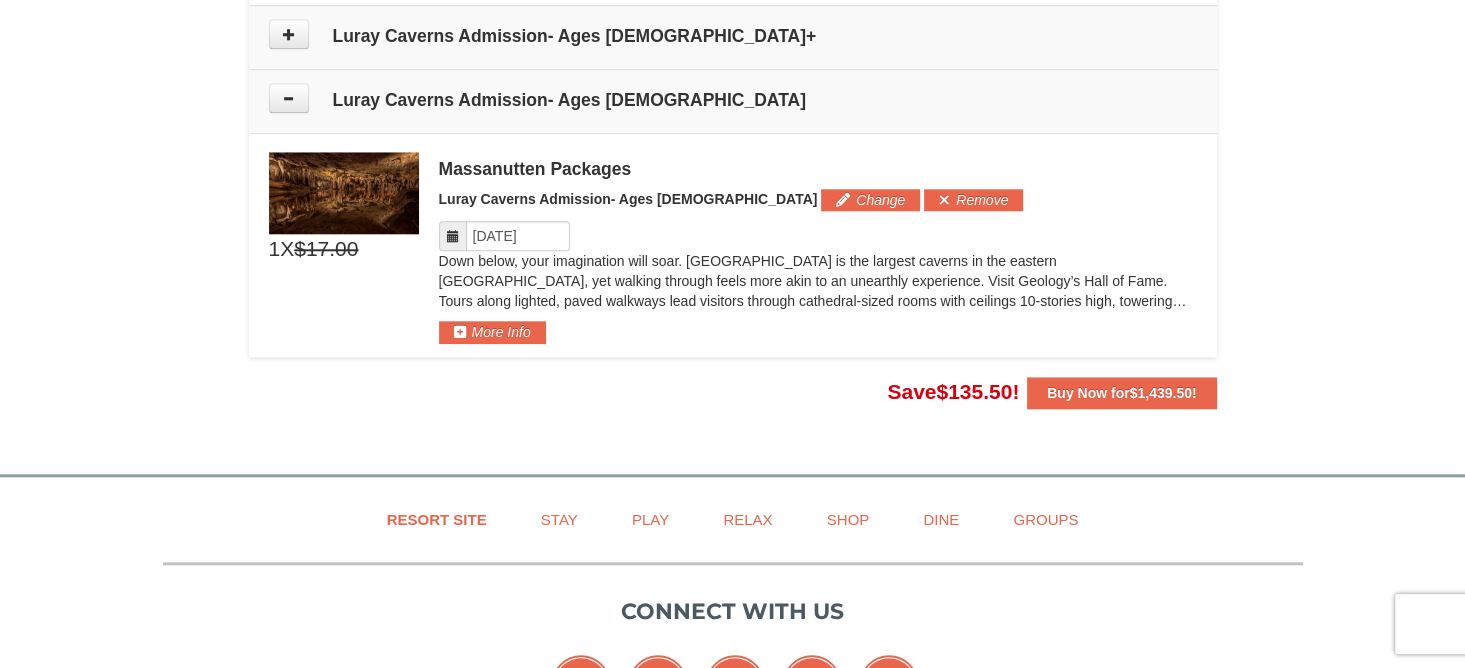 scroll, scrollTop: 1943, scrollLeft: 0, axis: vertical 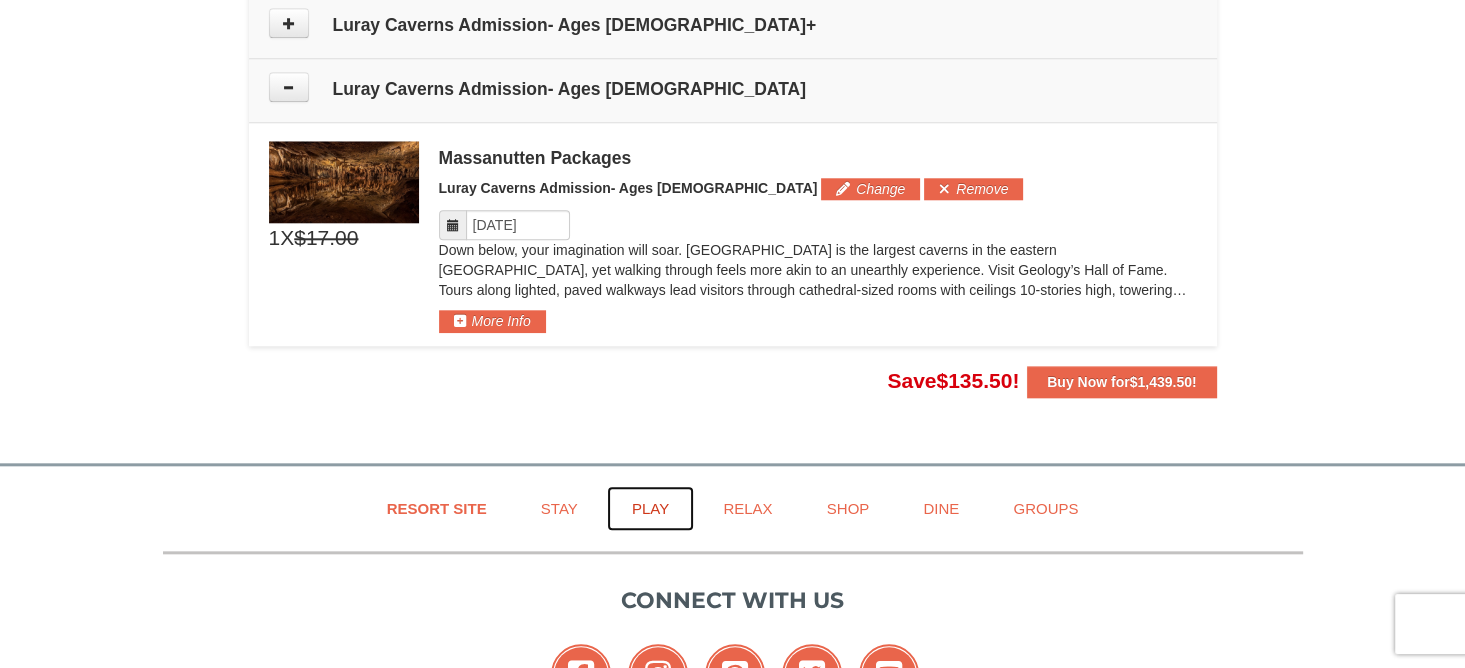 click on "Play" at bounding box center [650, 508] 